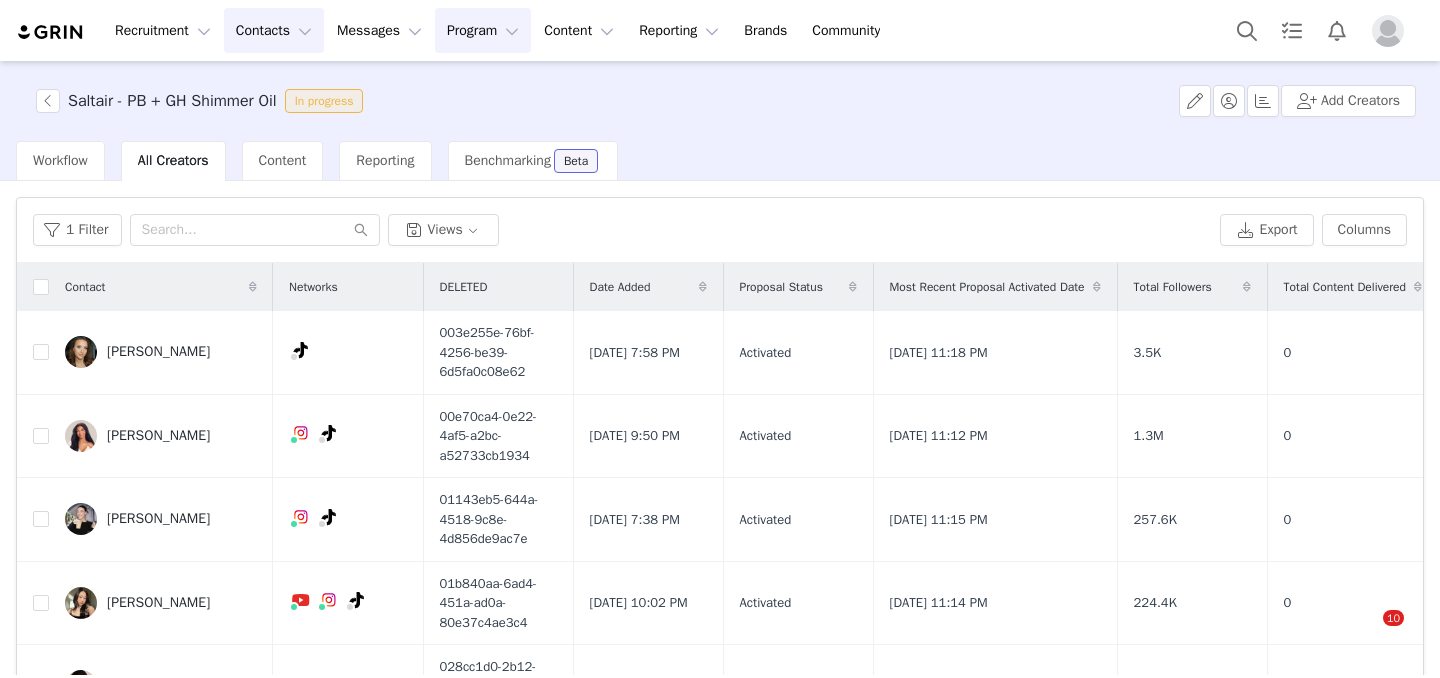 scroll, scrollTop: 0, scrollLeft: 0, axis: both 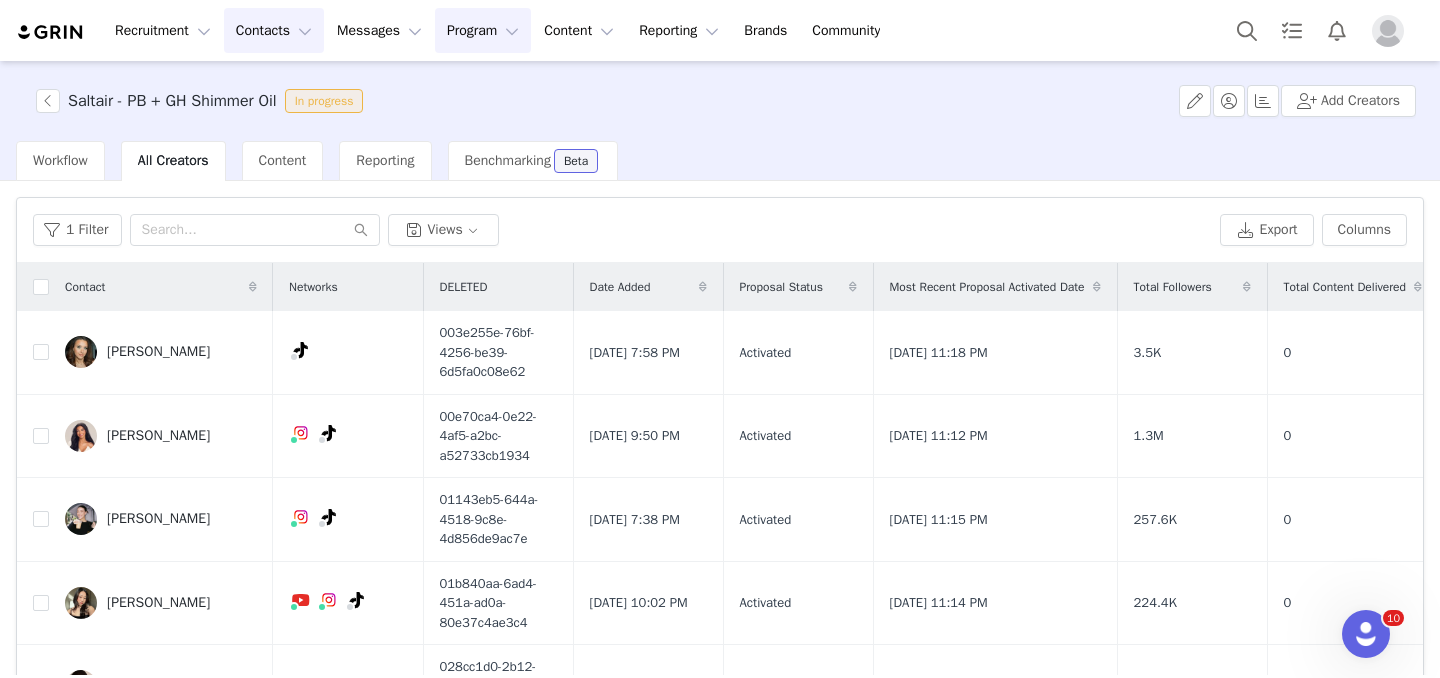click on "Contacts Contacts" at bounding box center [274, 30] 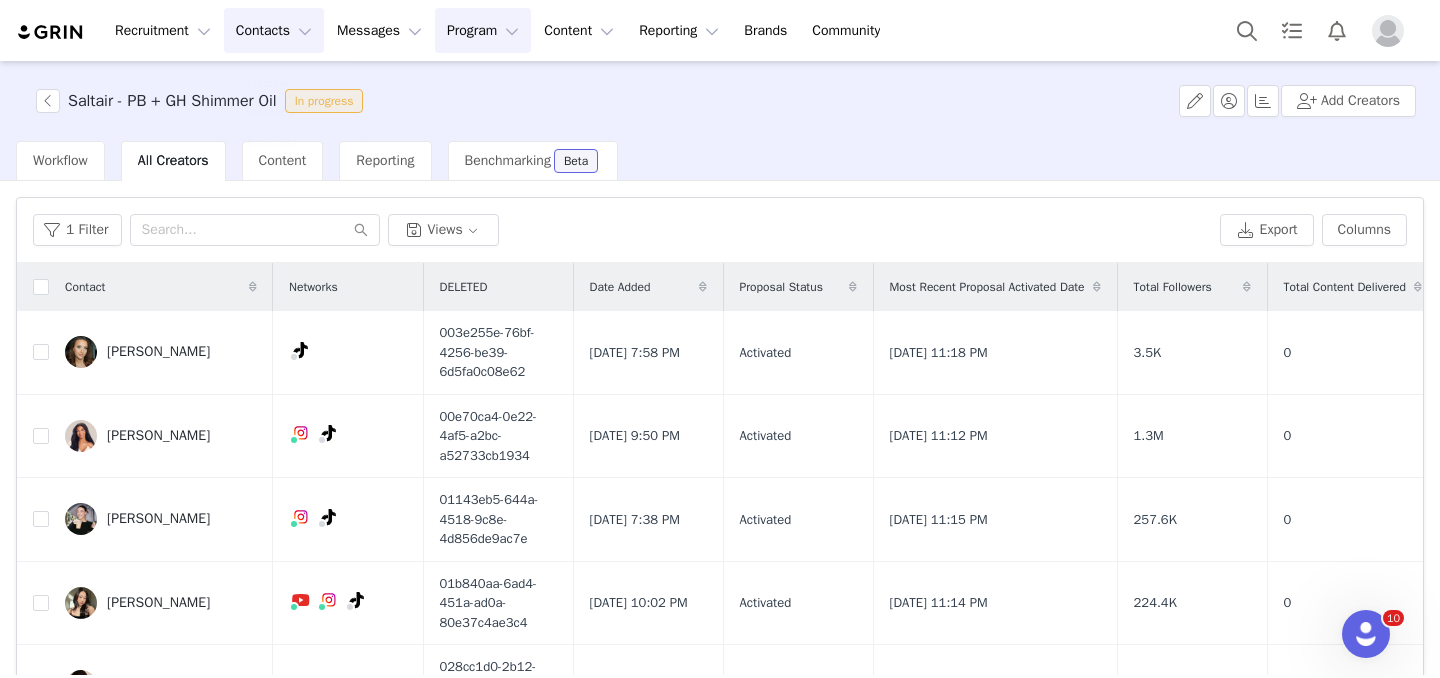 scroll, scrollTop: 138, scrollLeft: 0, axis: vertical 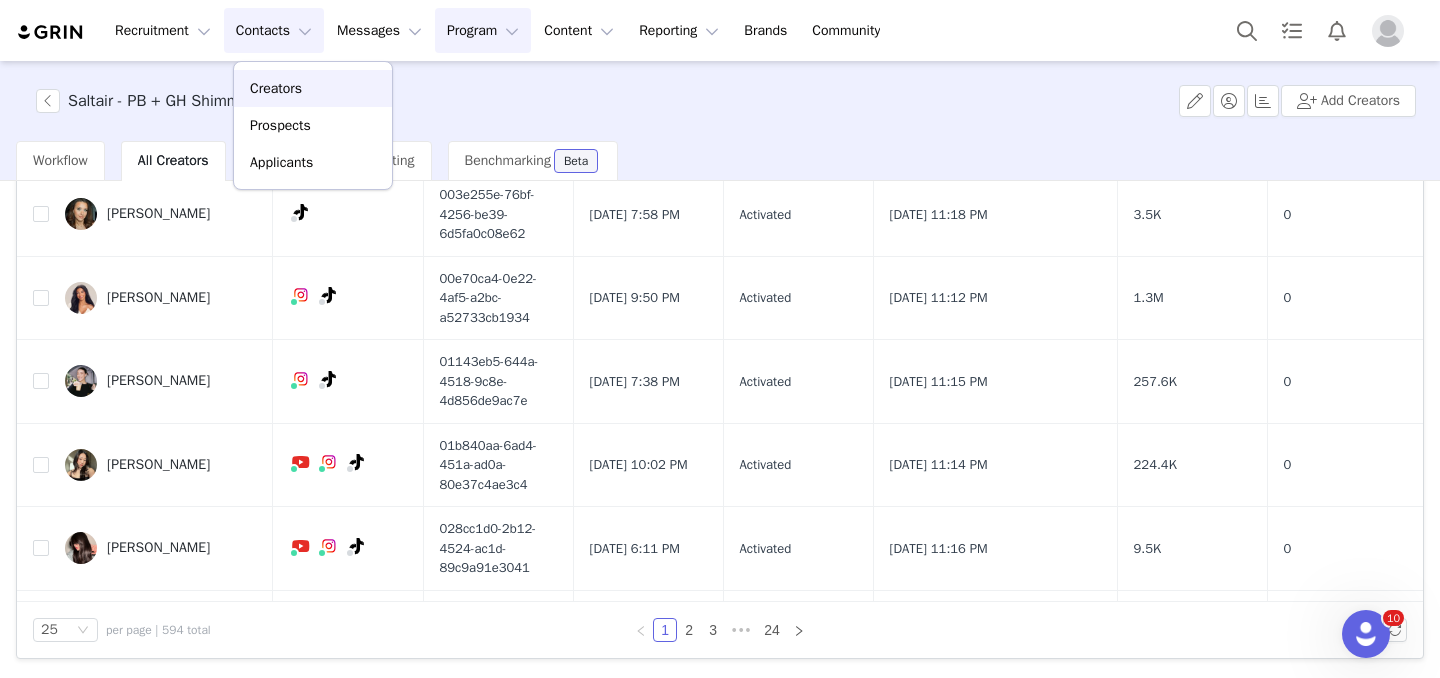 click on "Creators" at bounding box center (276, 88) 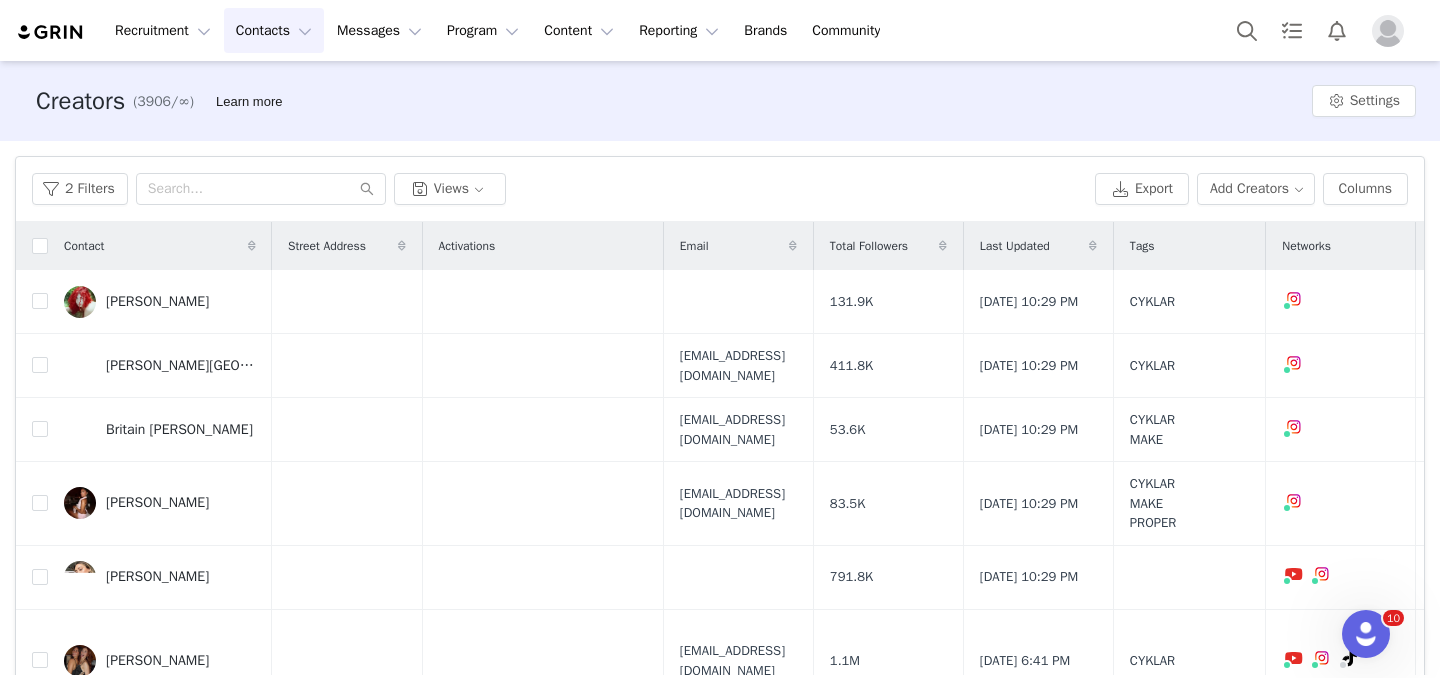 type 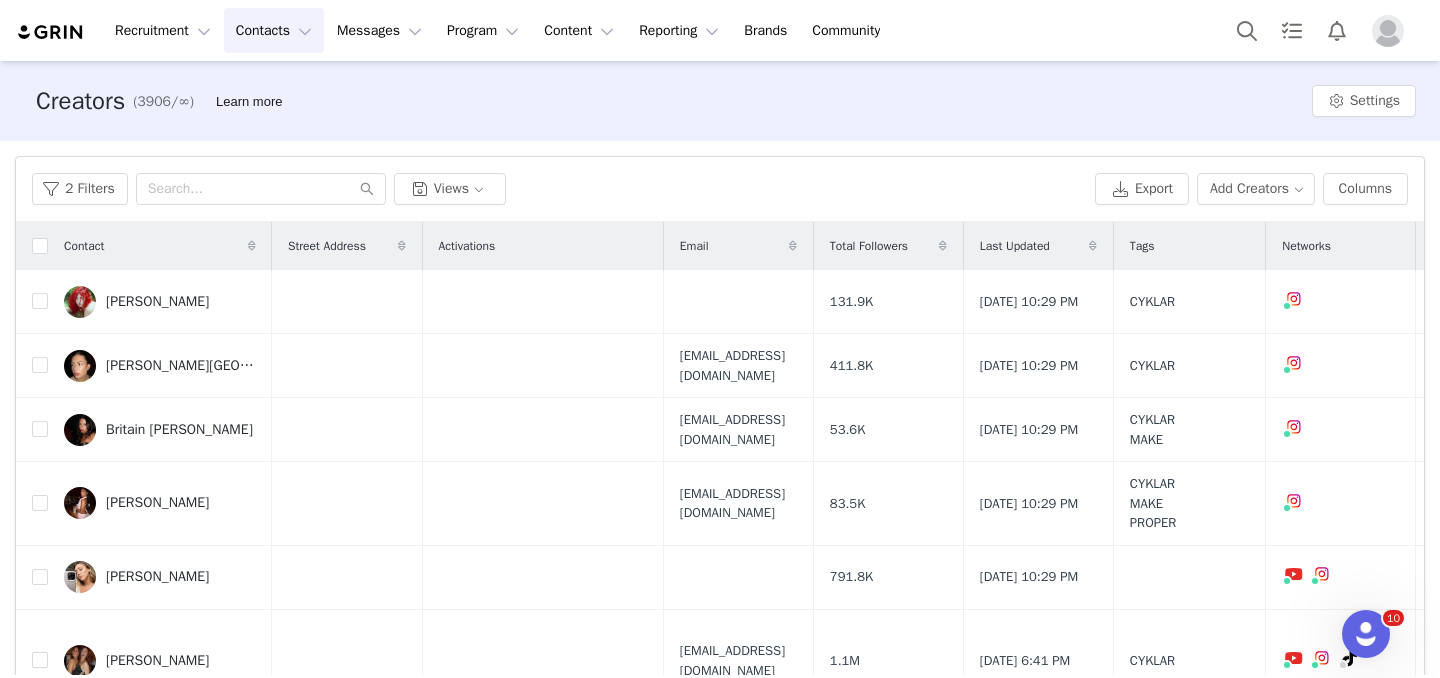 click on "Contacts Contacts" at bounding box center (274, 30) 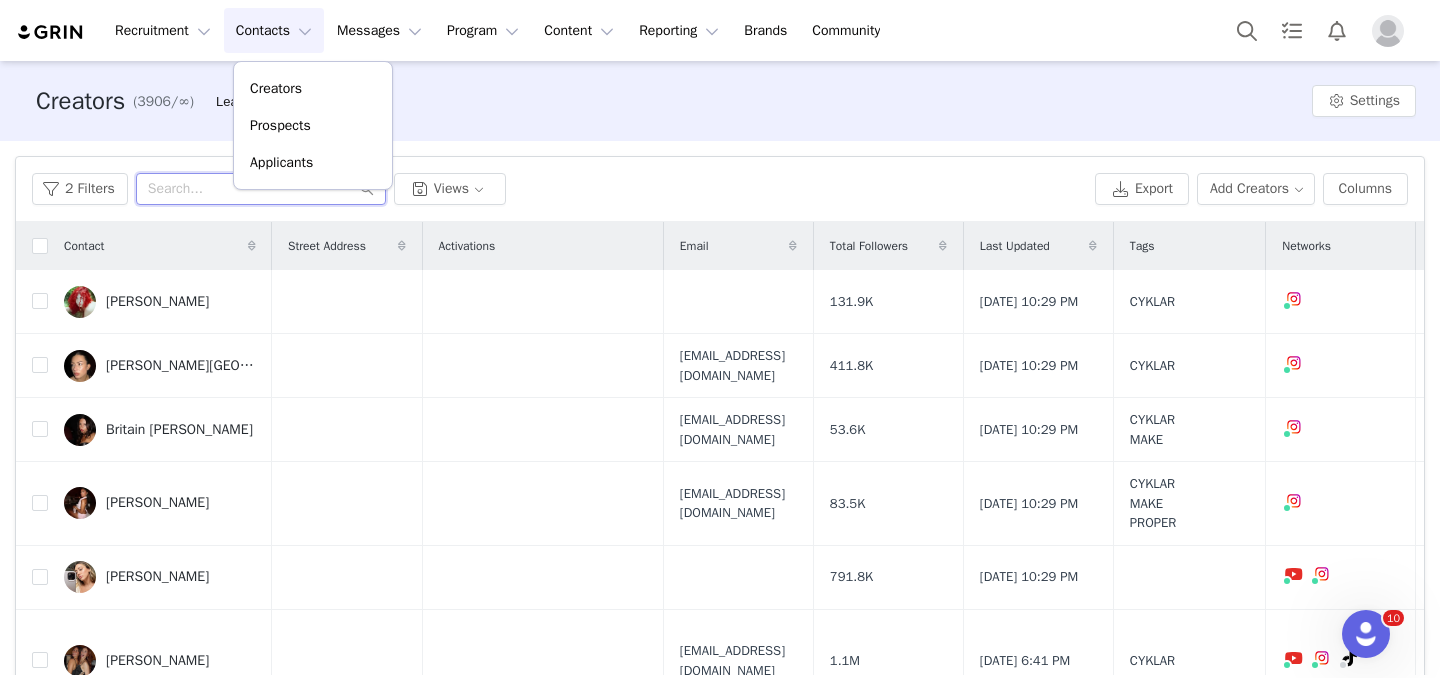 click at bounding box center (261, 189) 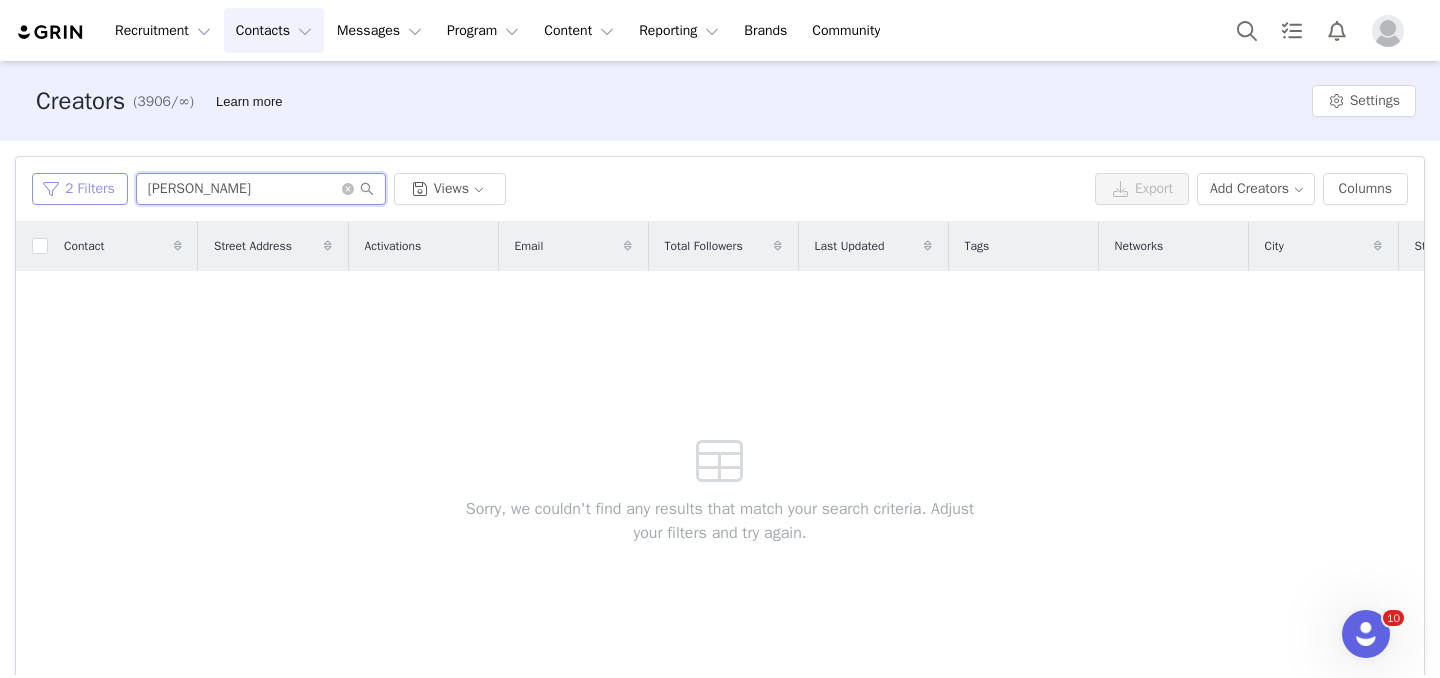 type on "[PERSON_NAME]" 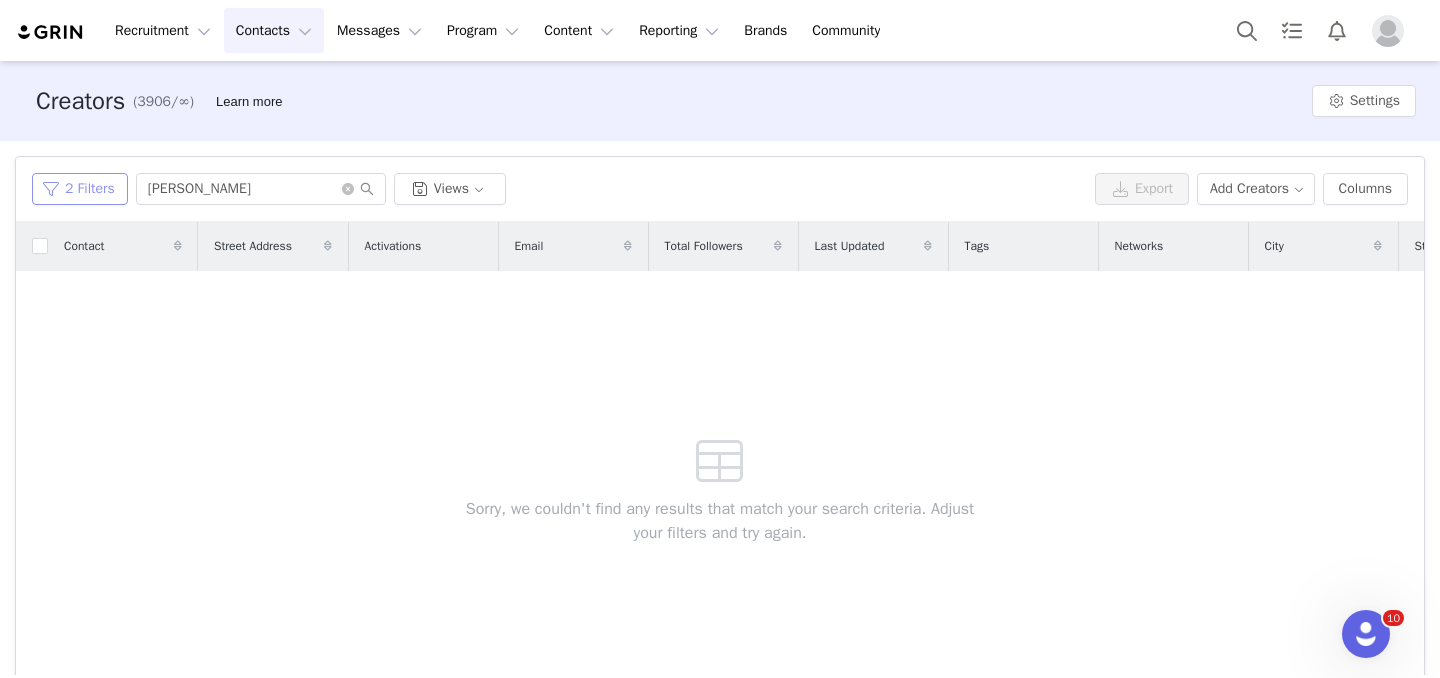 click on "2 Filters" at bounding box center [80, 189] 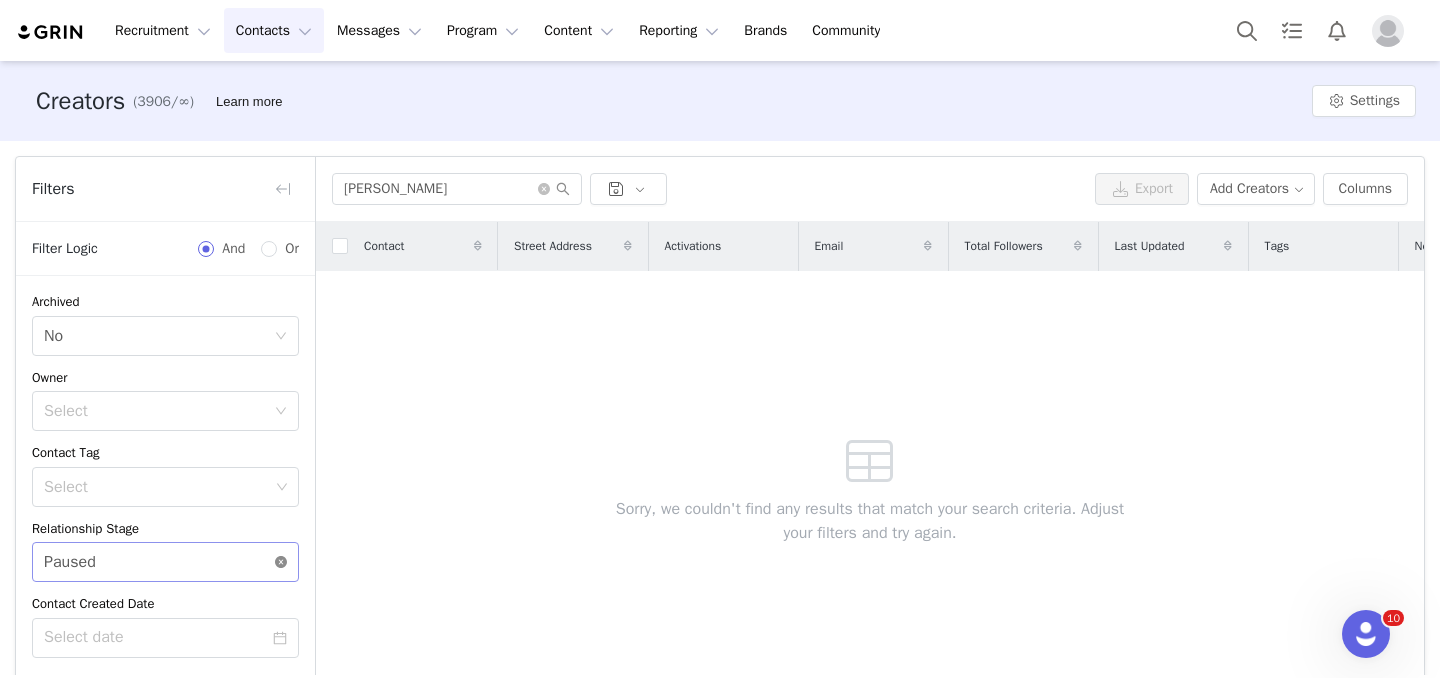 click 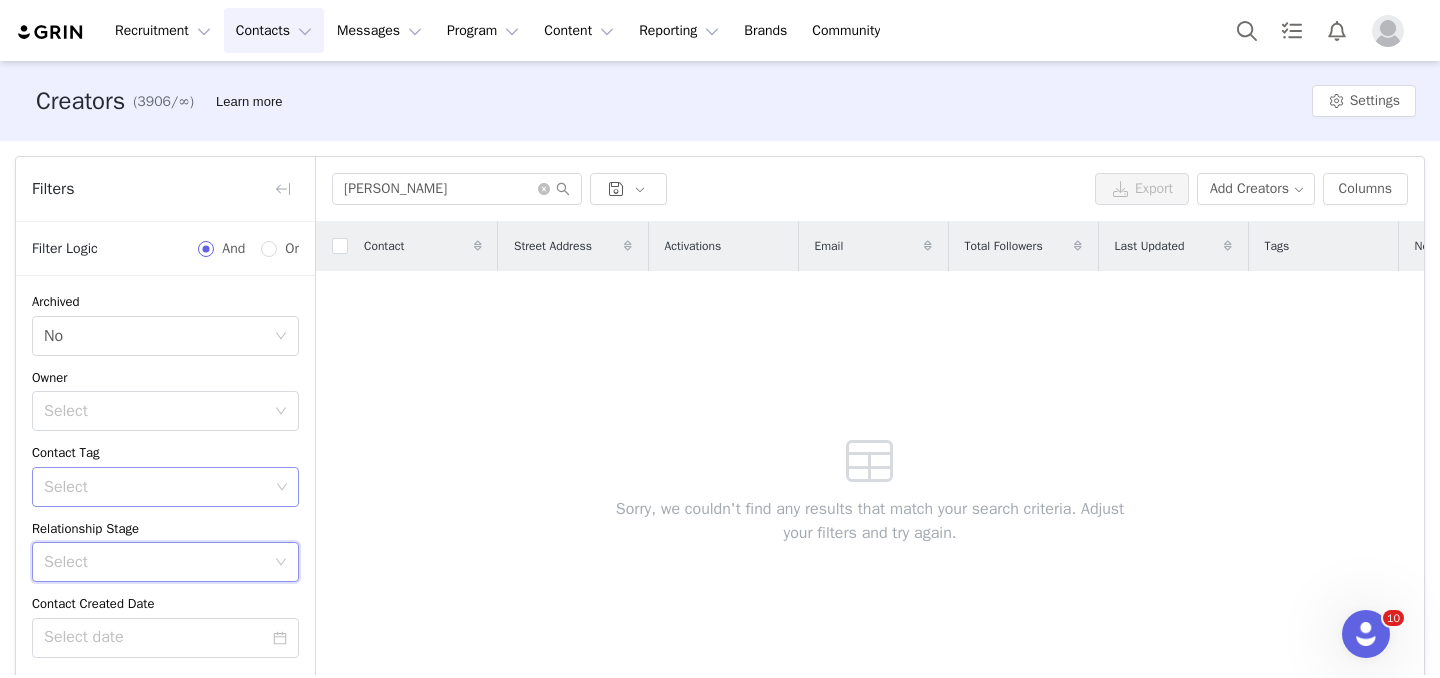 scroll, scrollTop: 283, scrollLeft: 0, axis: vertical 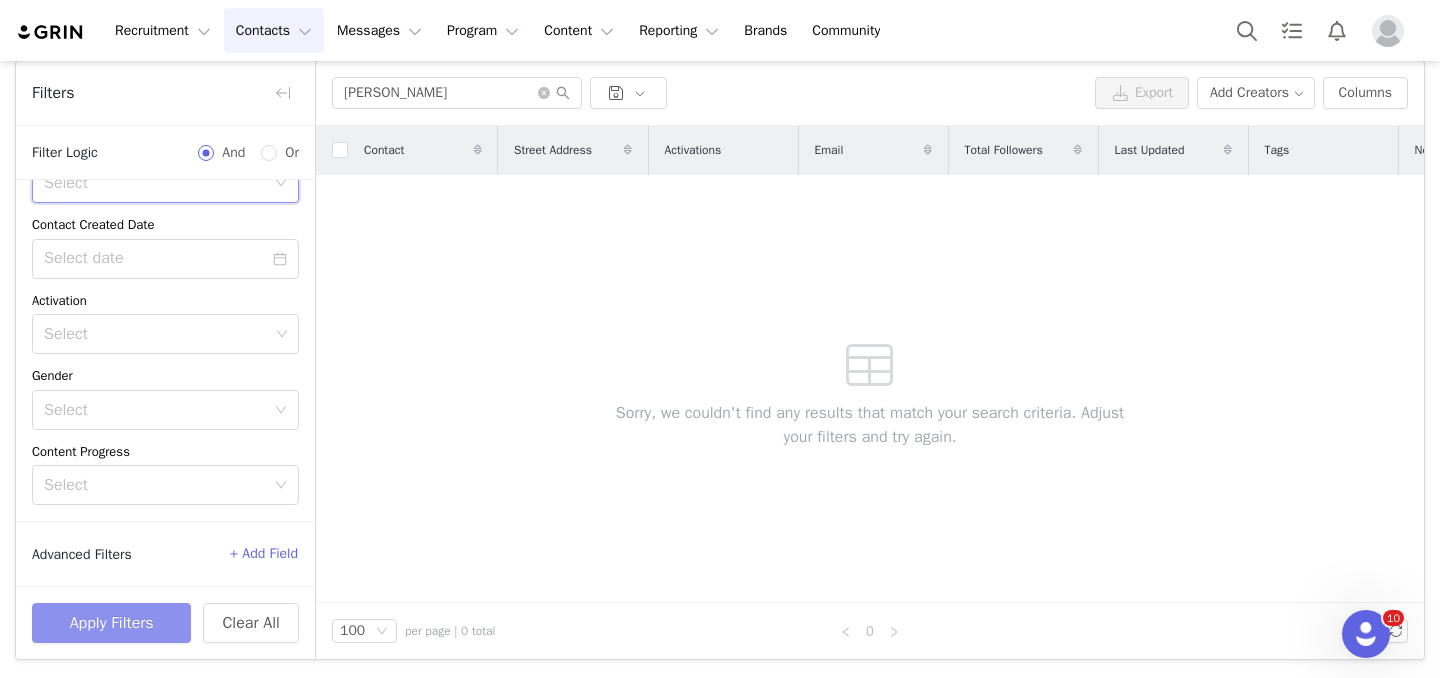 click on "Apply Filters" at bounding box center [111, 623] 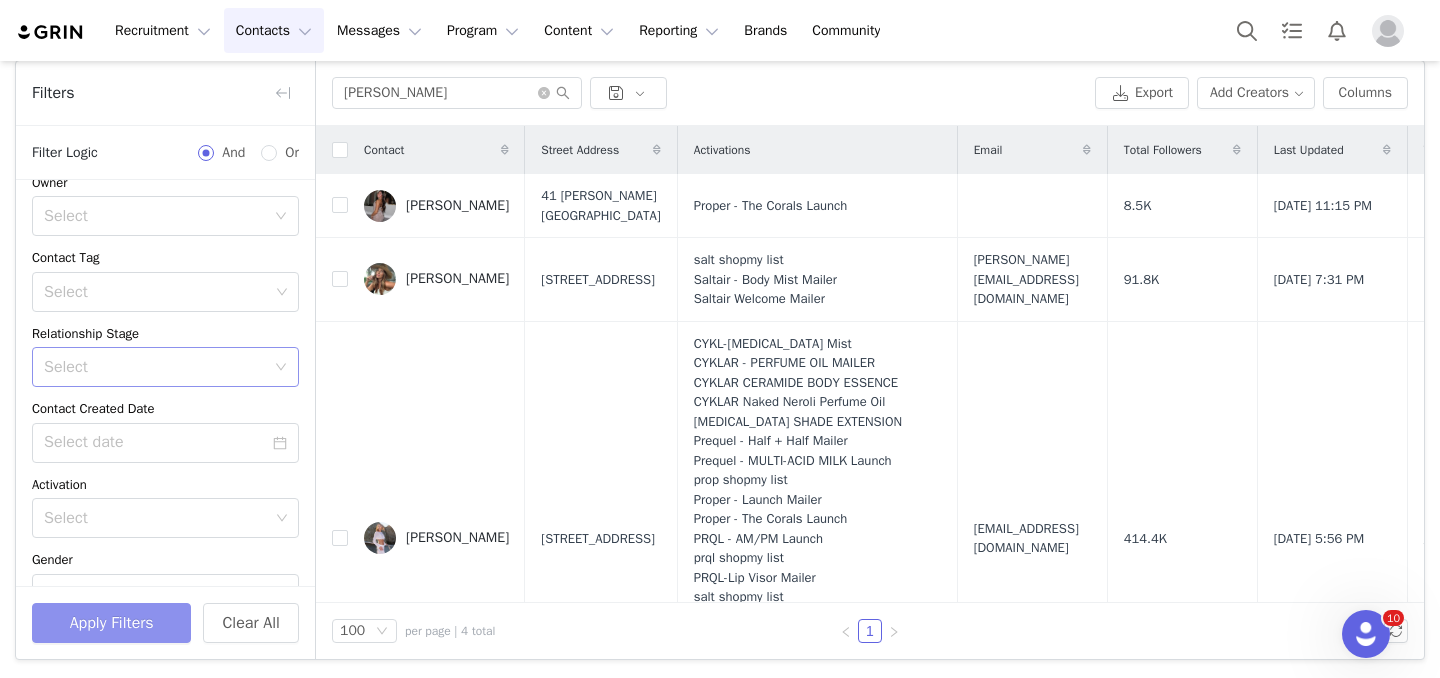 scroll, scrollTop: 90, scrollLeft: 0, axis: vertical 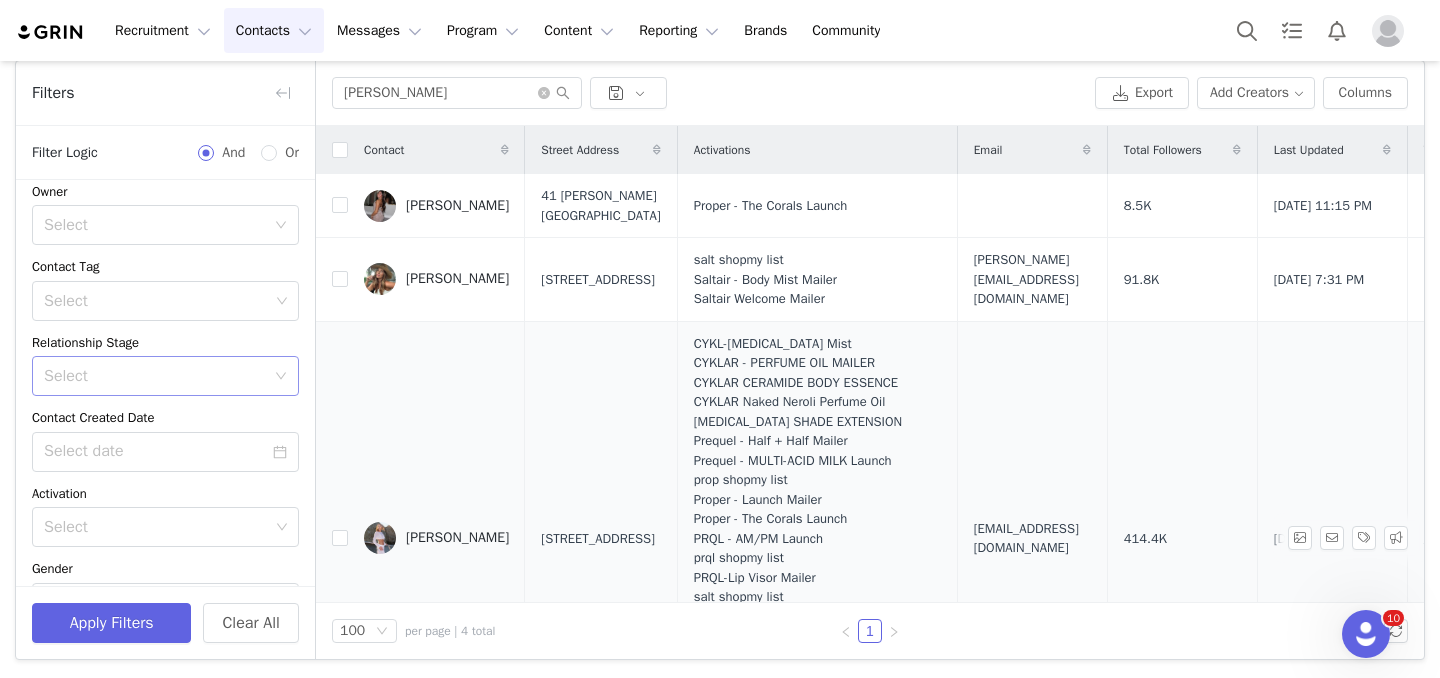 click on "[STREET_ADDRESS]" at bounding box center [598, 539] 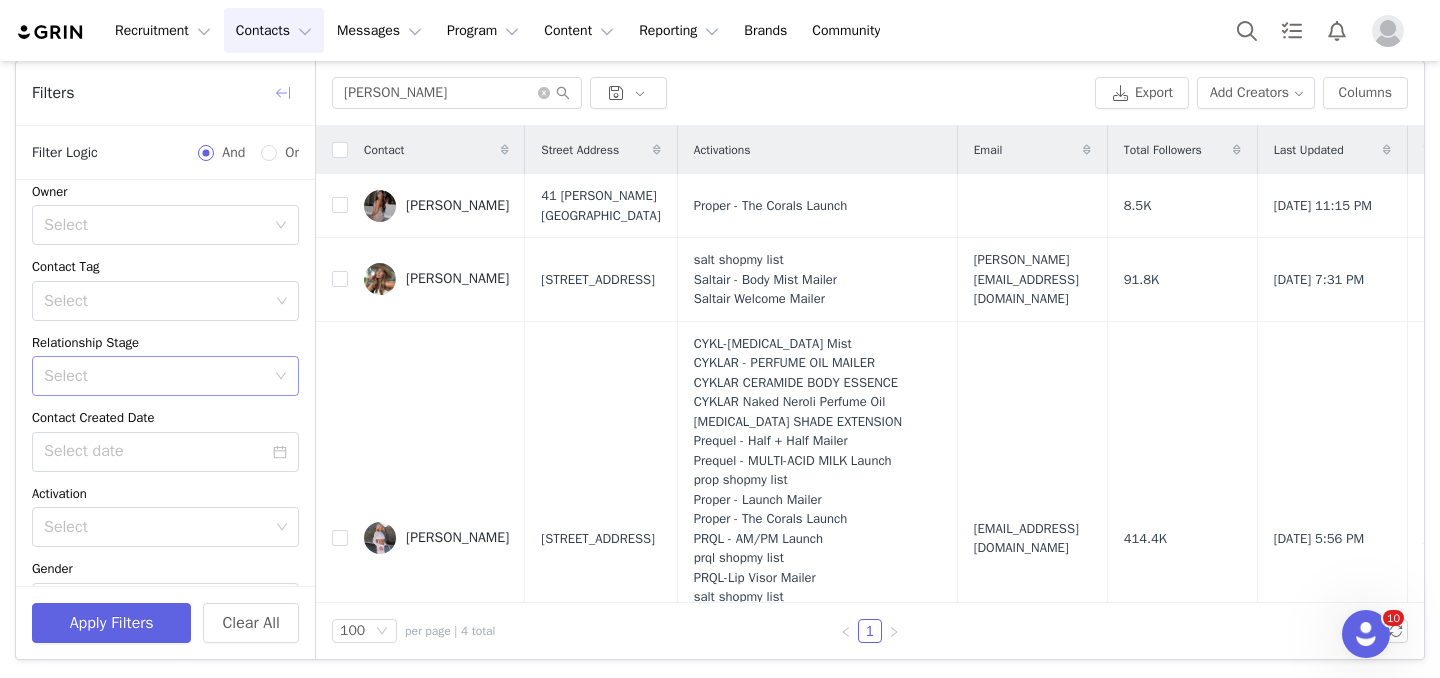 click at bounding box center (283, 93) 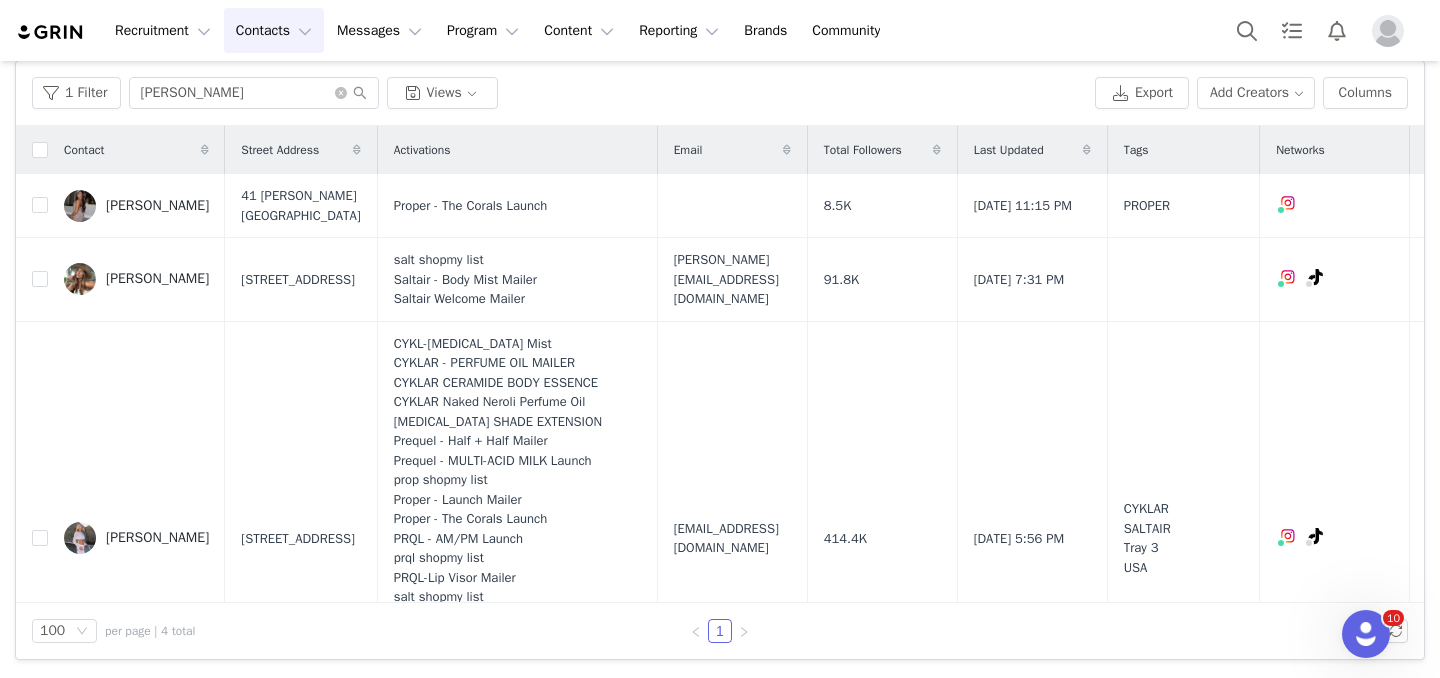 click on "1" at bounding box center [719, 631] 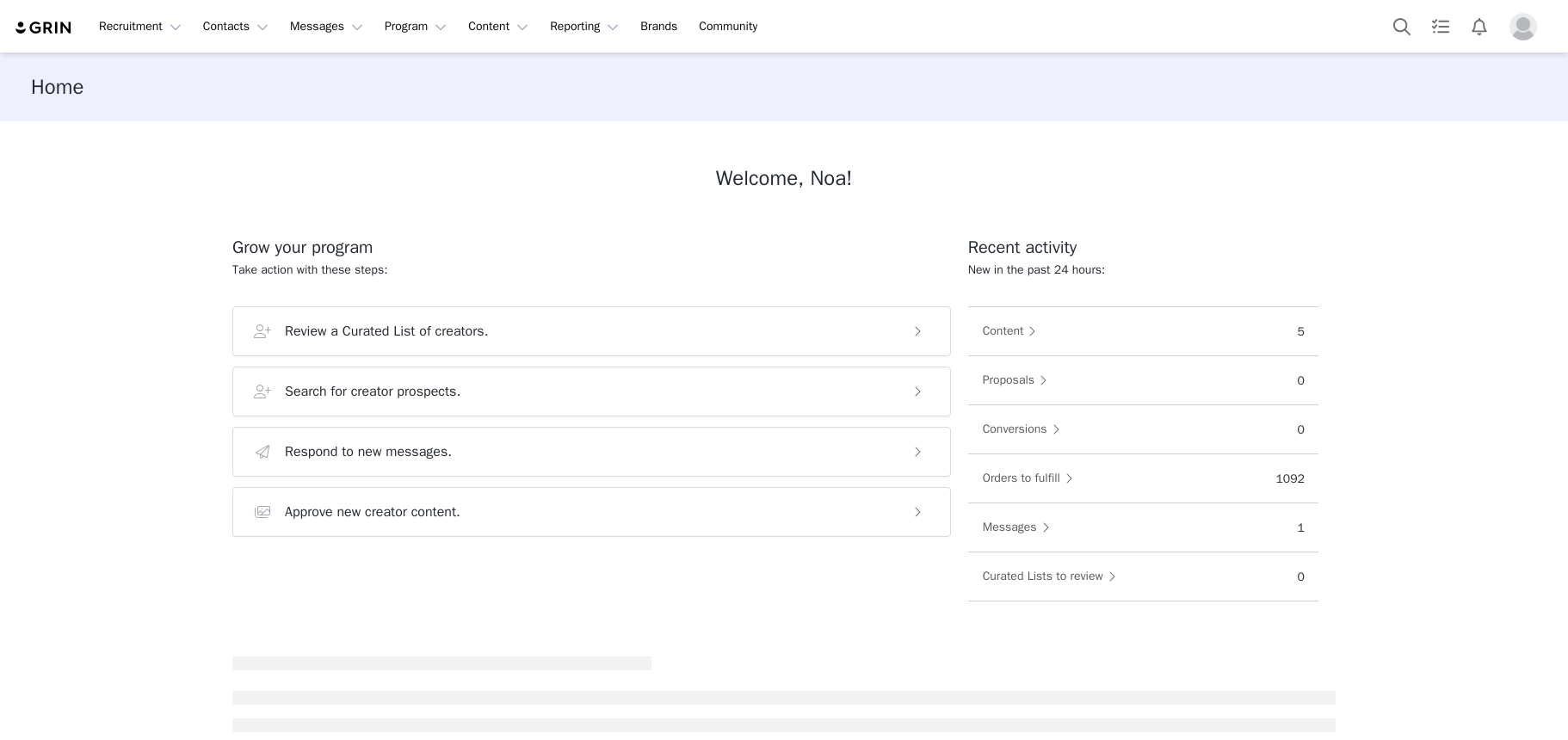 scroll, scrollTop: 0, scrollLeft: 0, axis: both 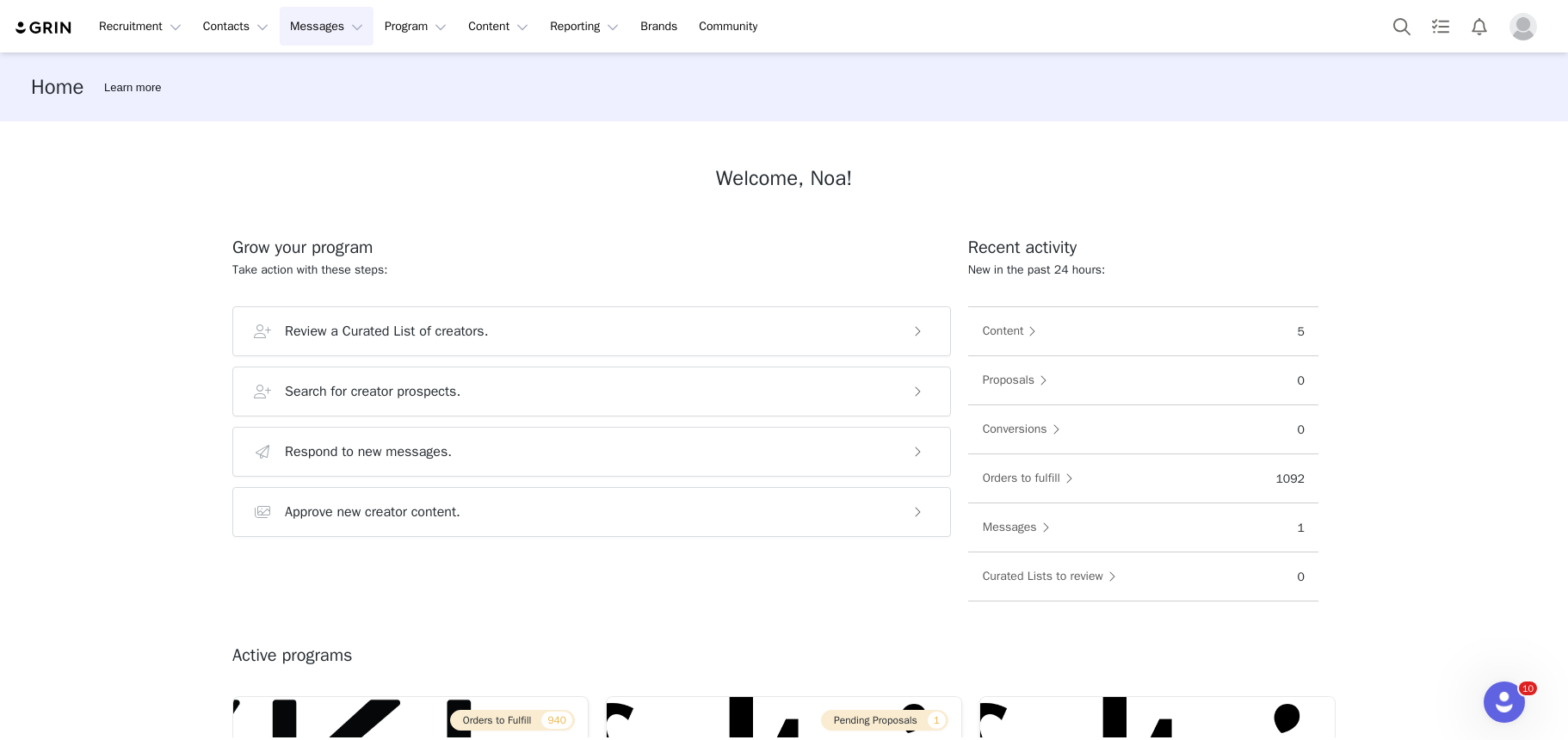click on "Messages Messages" at bounding box center [326, 26] 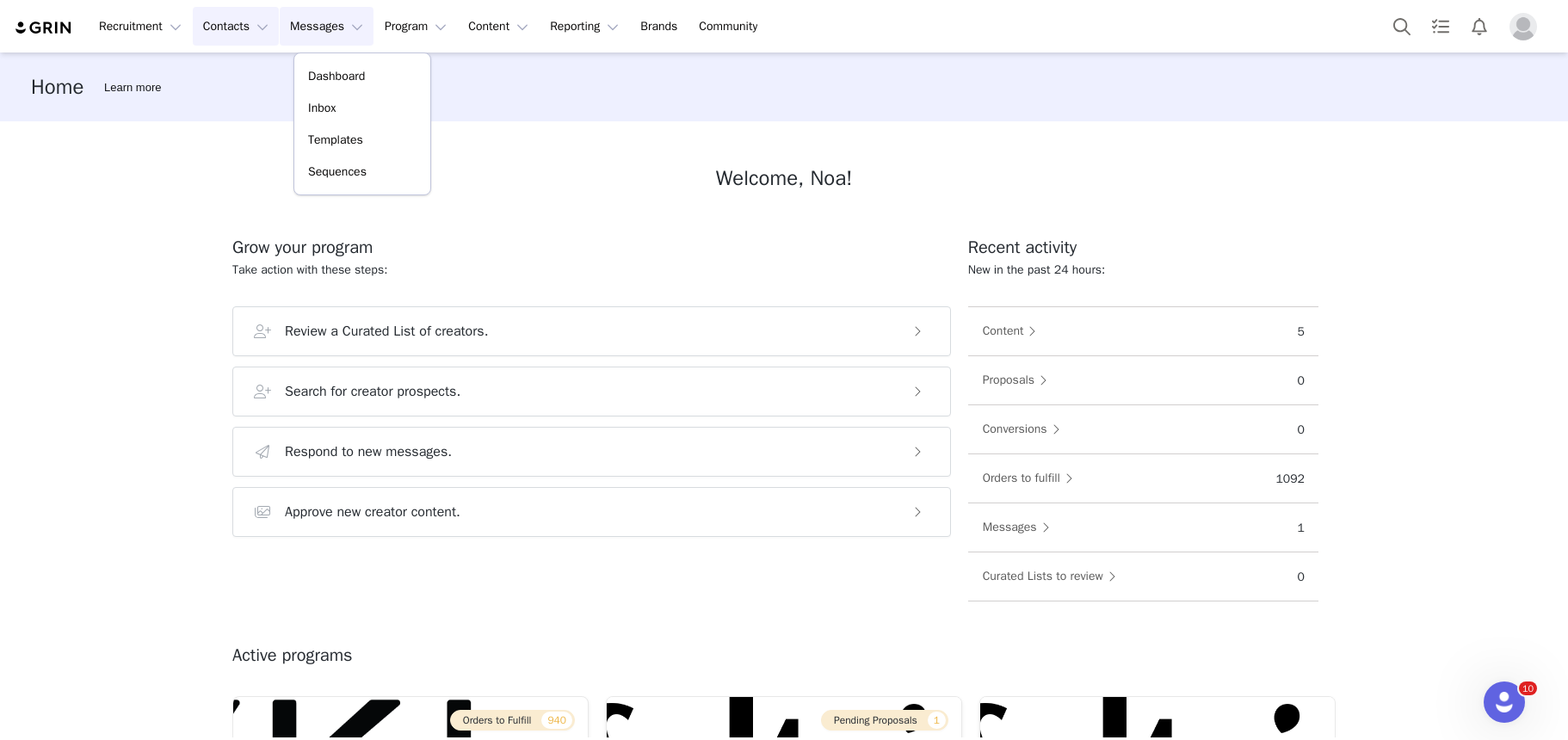 click on "Contacts Contacts" at bounding box center (236, 26) 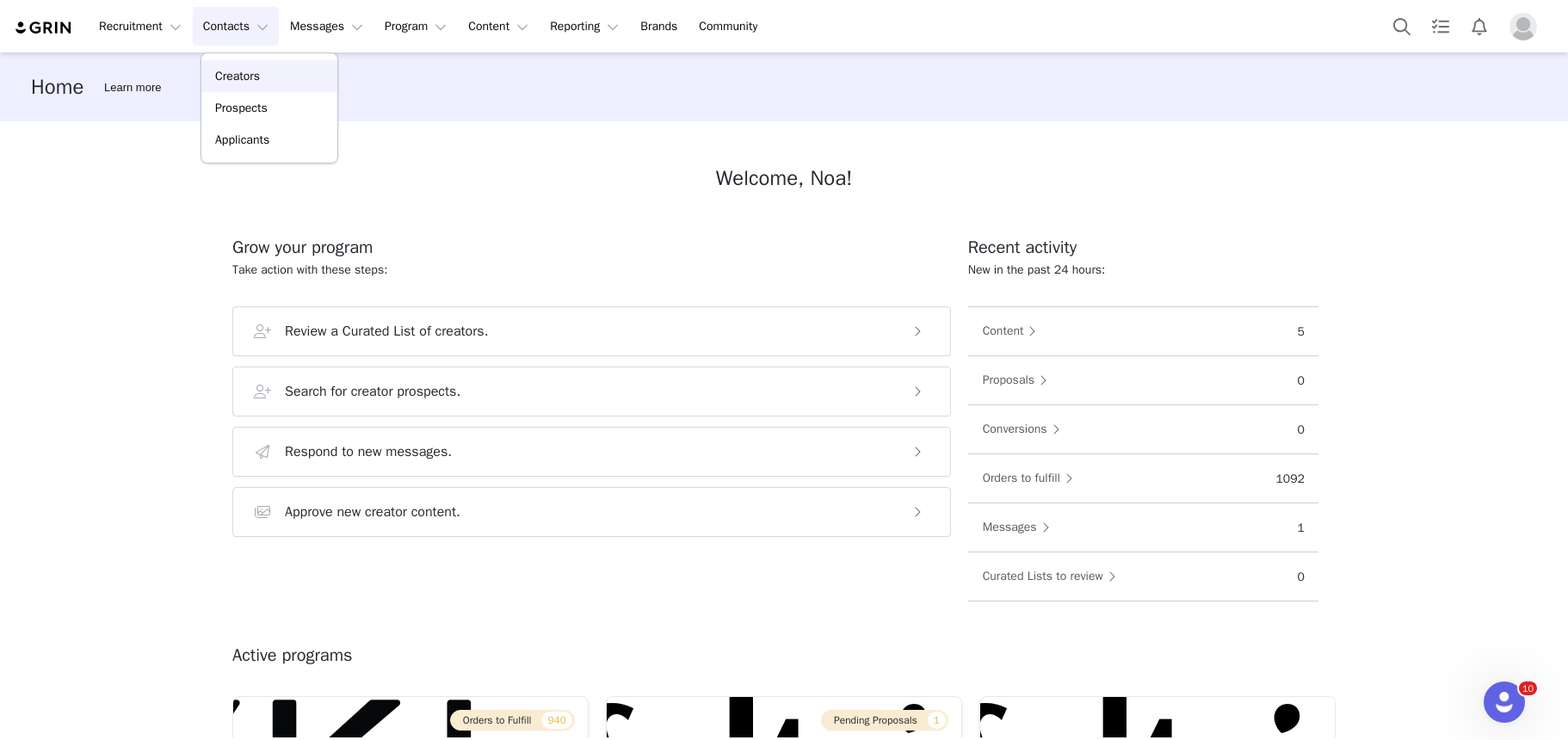 click on "Creators" at bounding box center [238, 76] 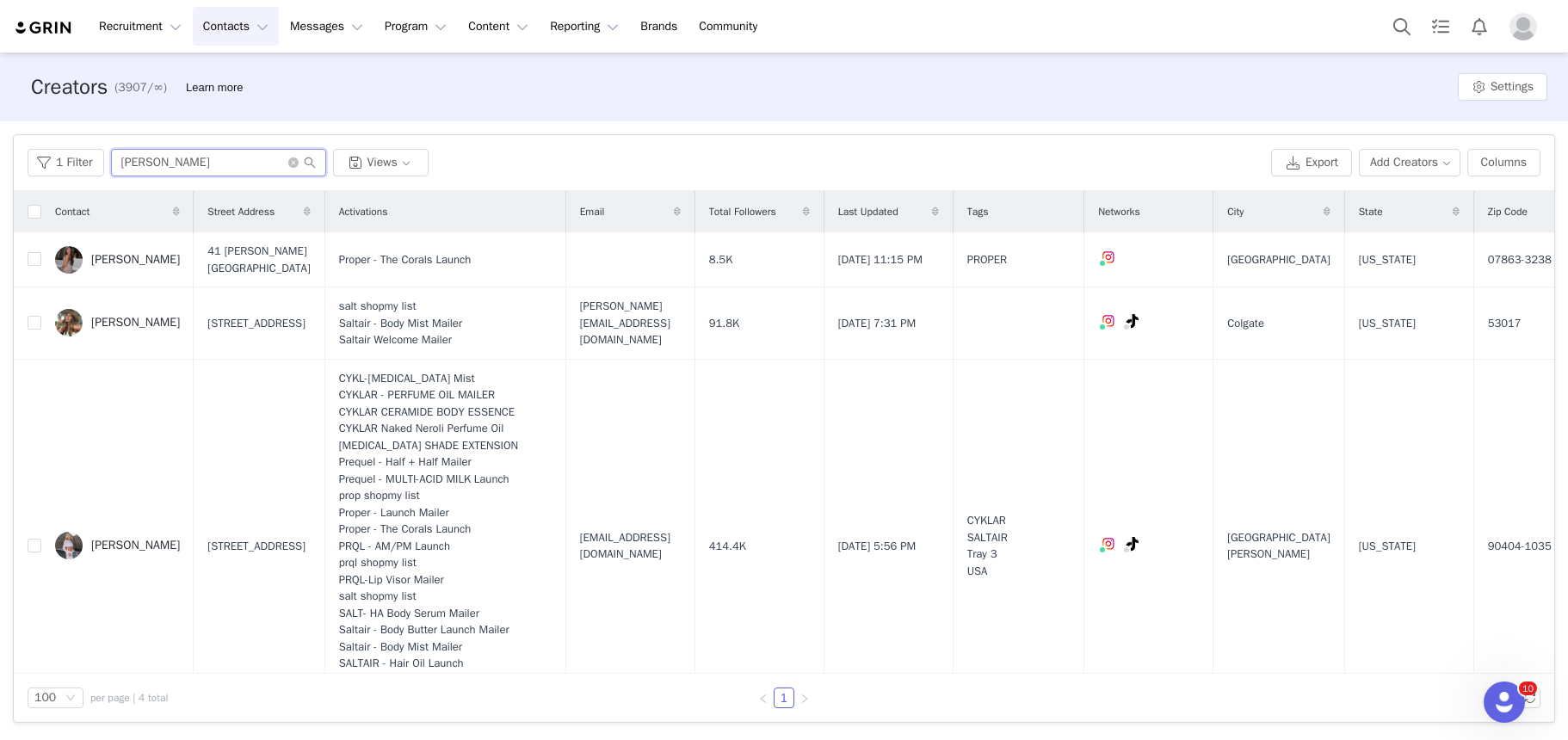 click on "[PERSON_NAME]" at bounding box center (219, 163) 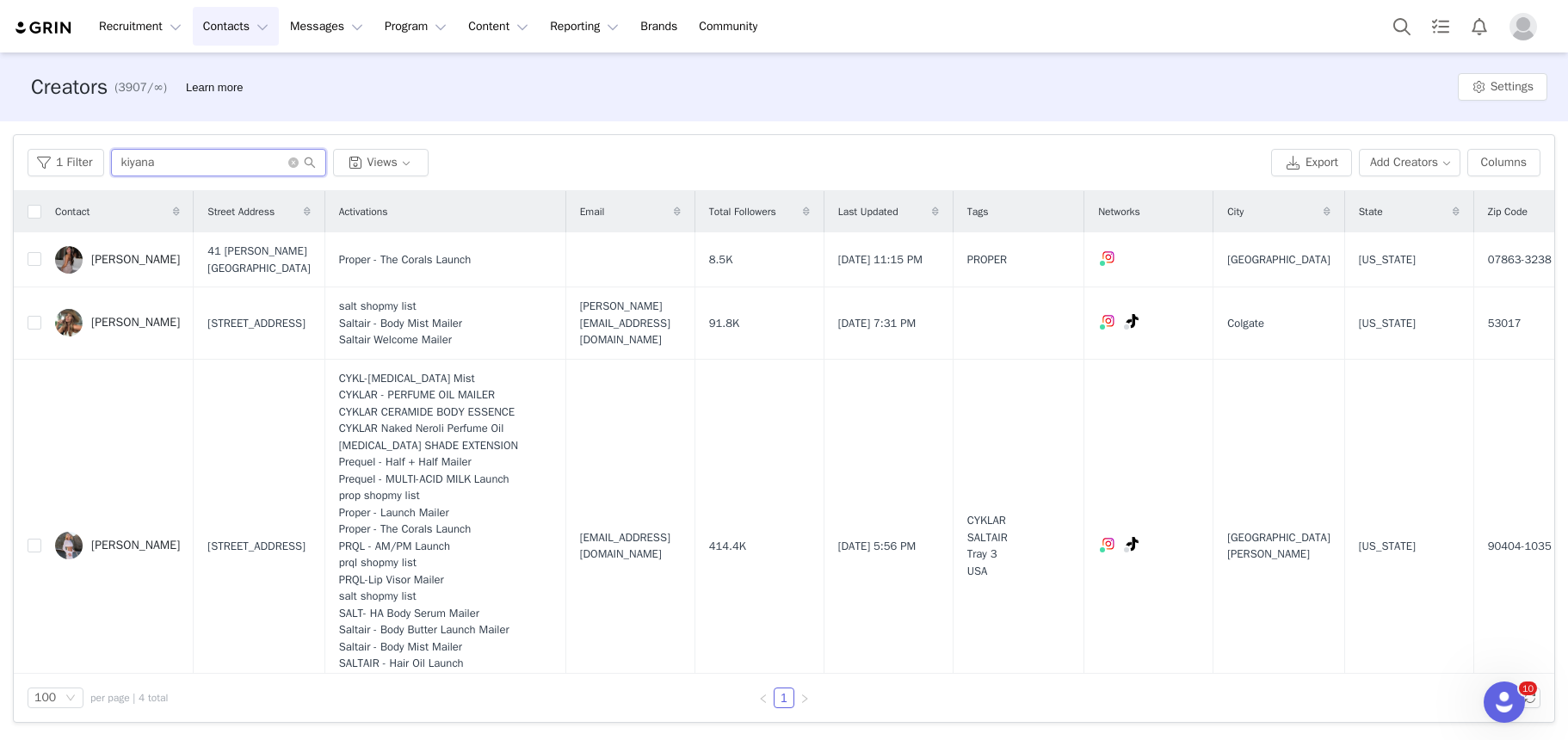 type on "kiyana" 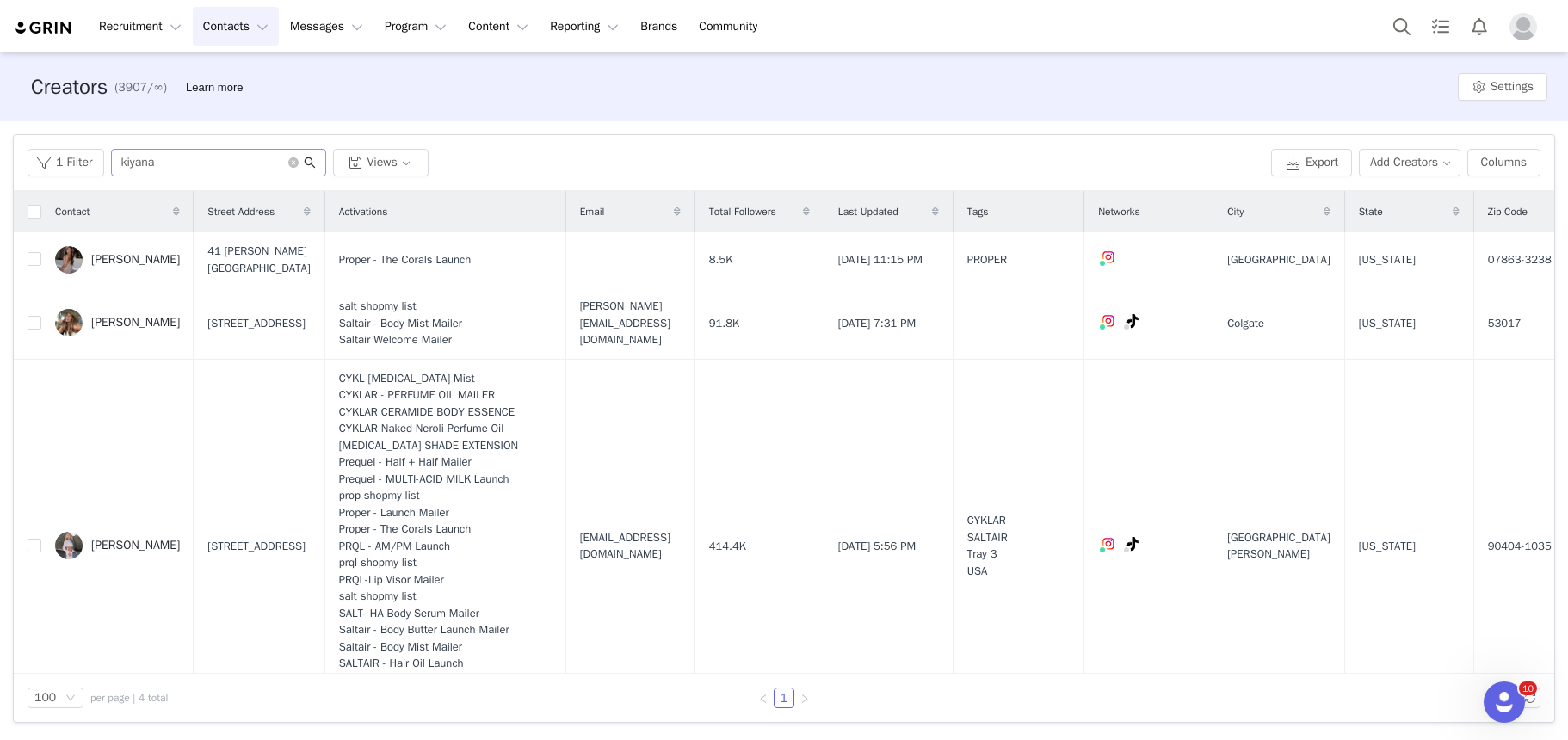 click 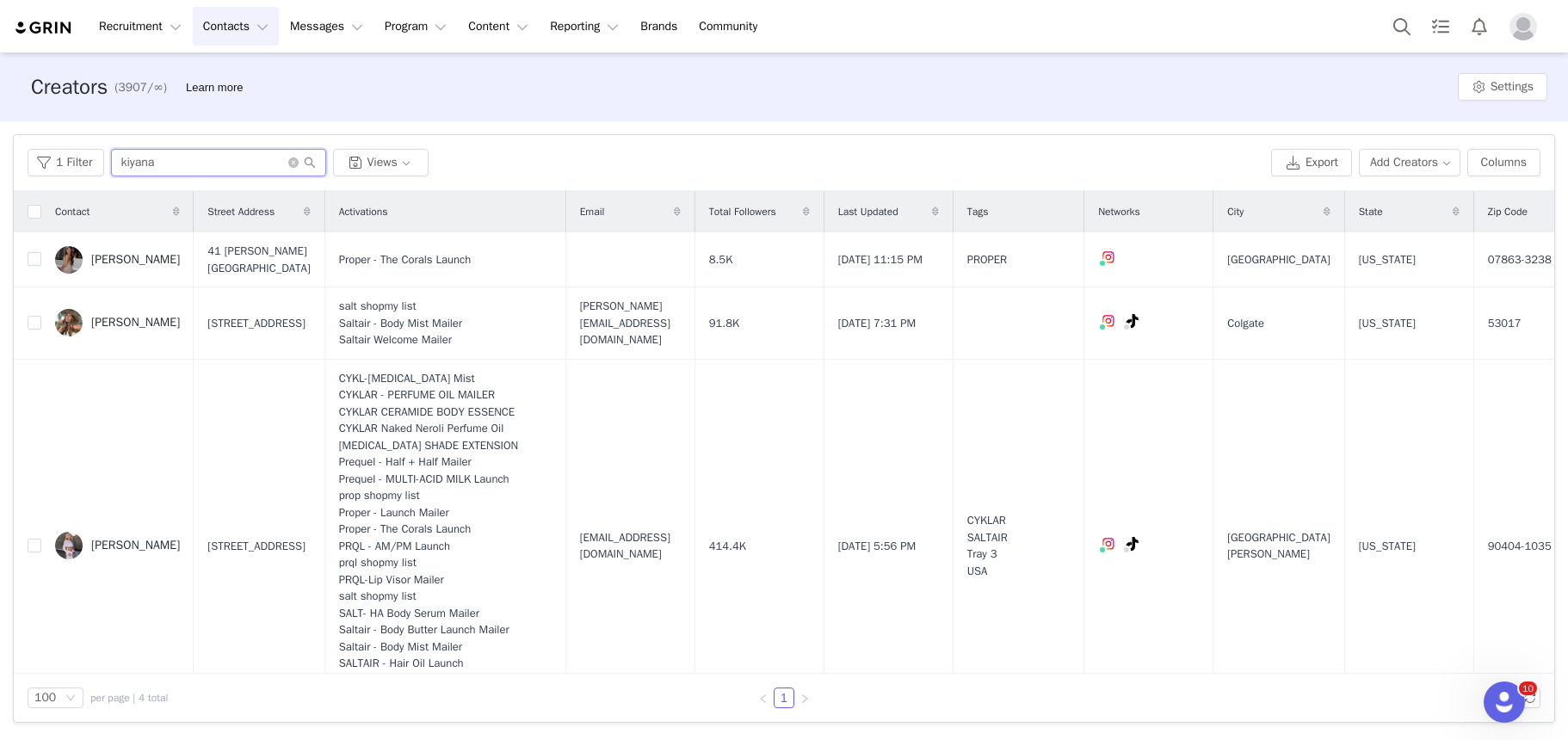 click on "kiyana" at bounding box center (219, 163) 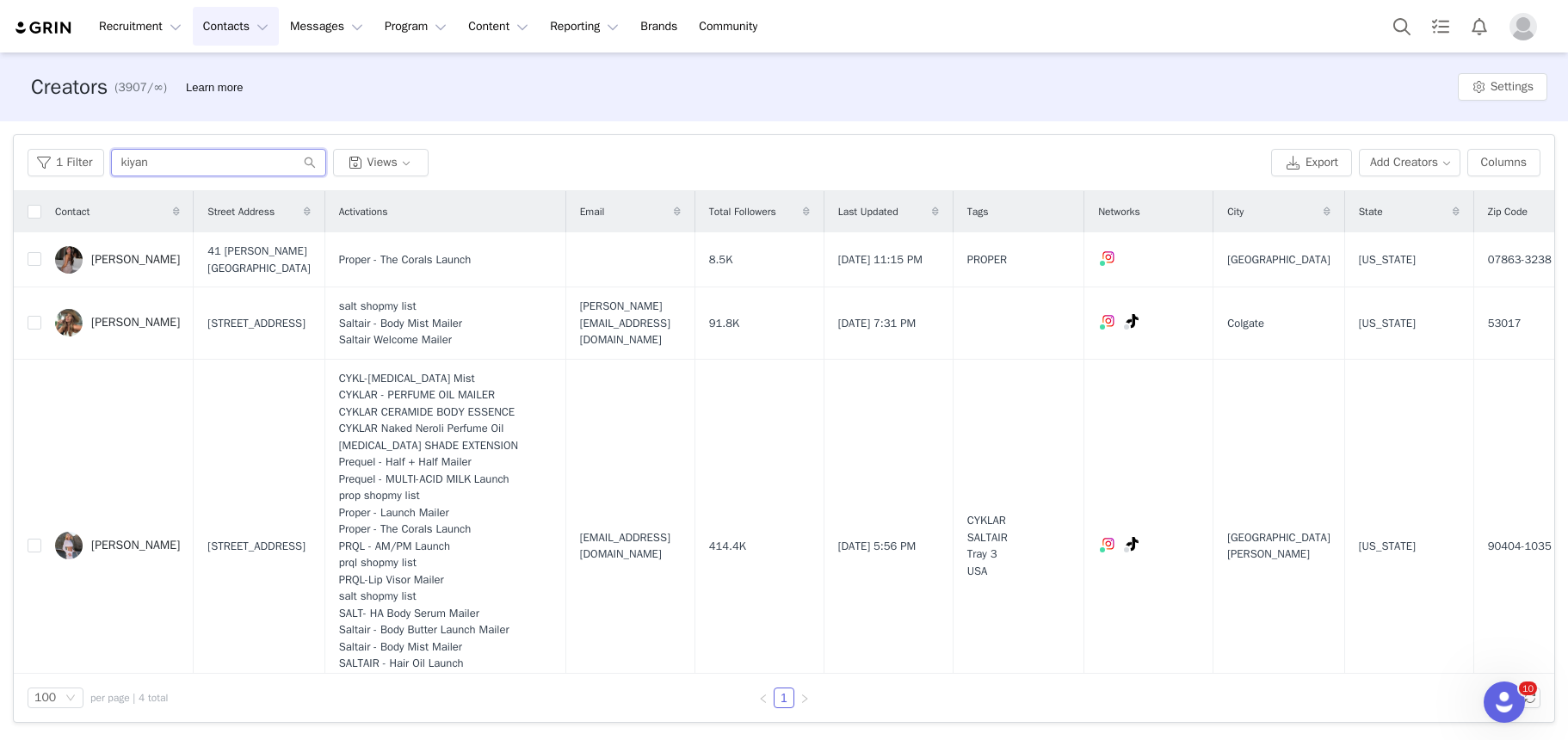 type on "kiyana" 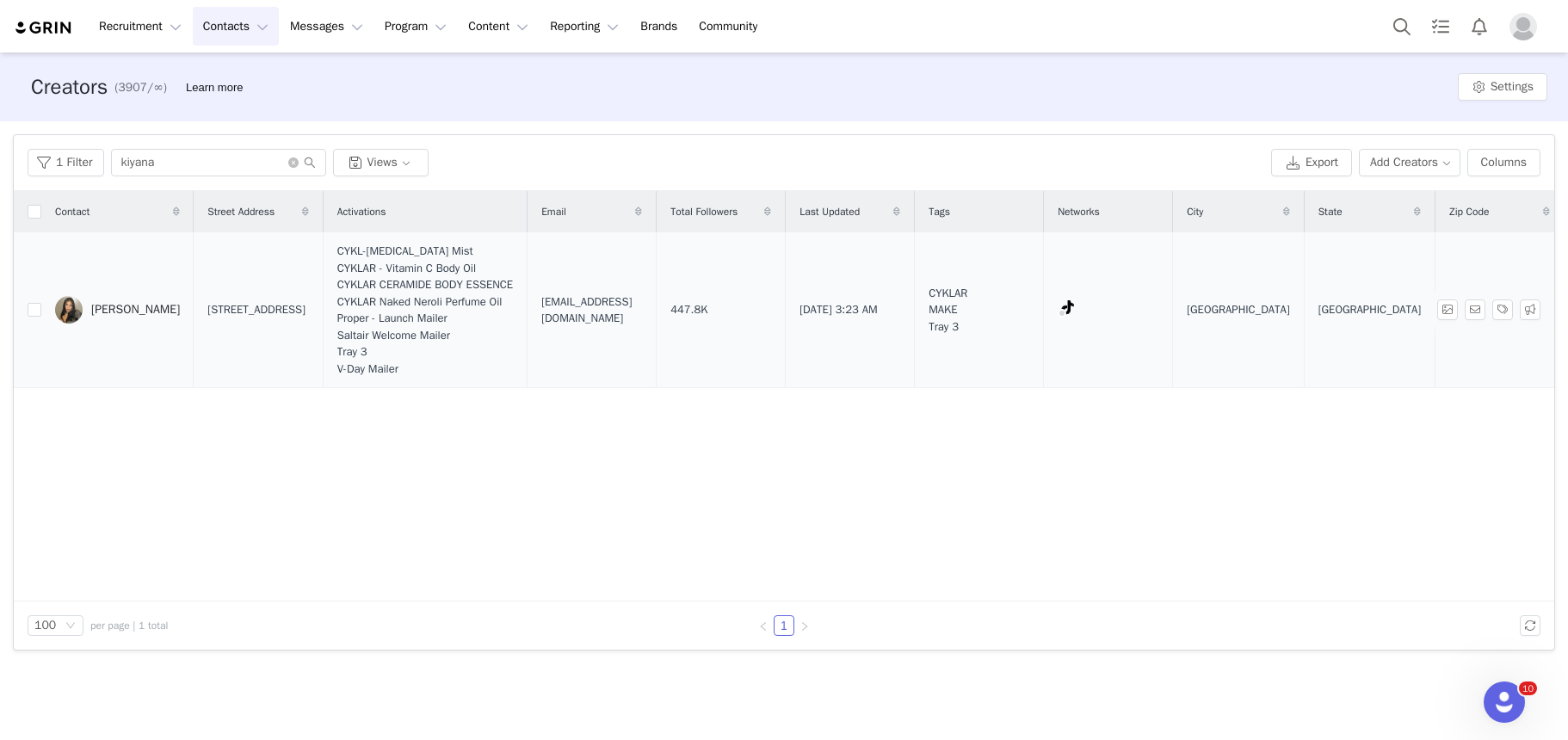 click on "kiyana ebrahimi" at bounding box center [117, 310] 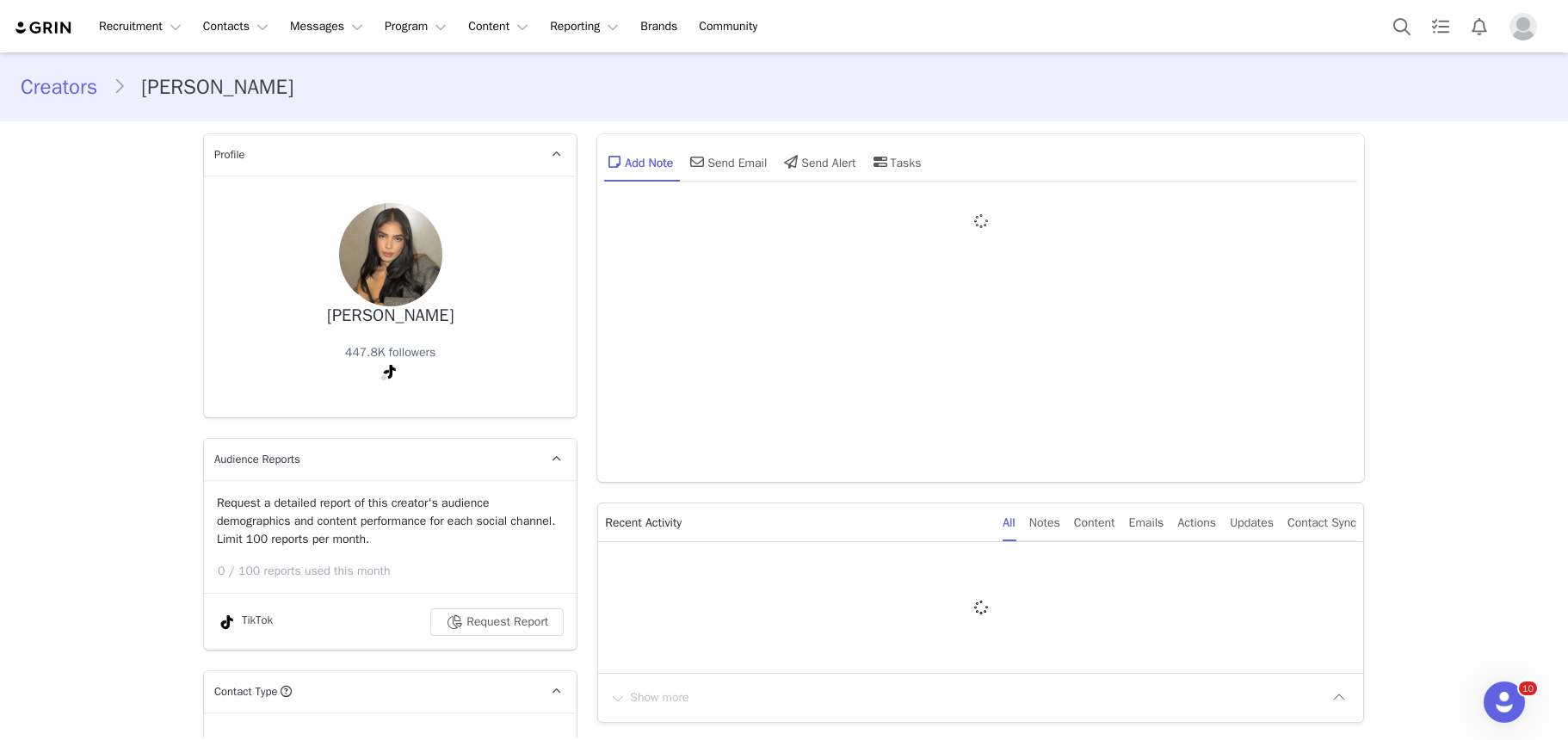 type on "+1 (United States)" 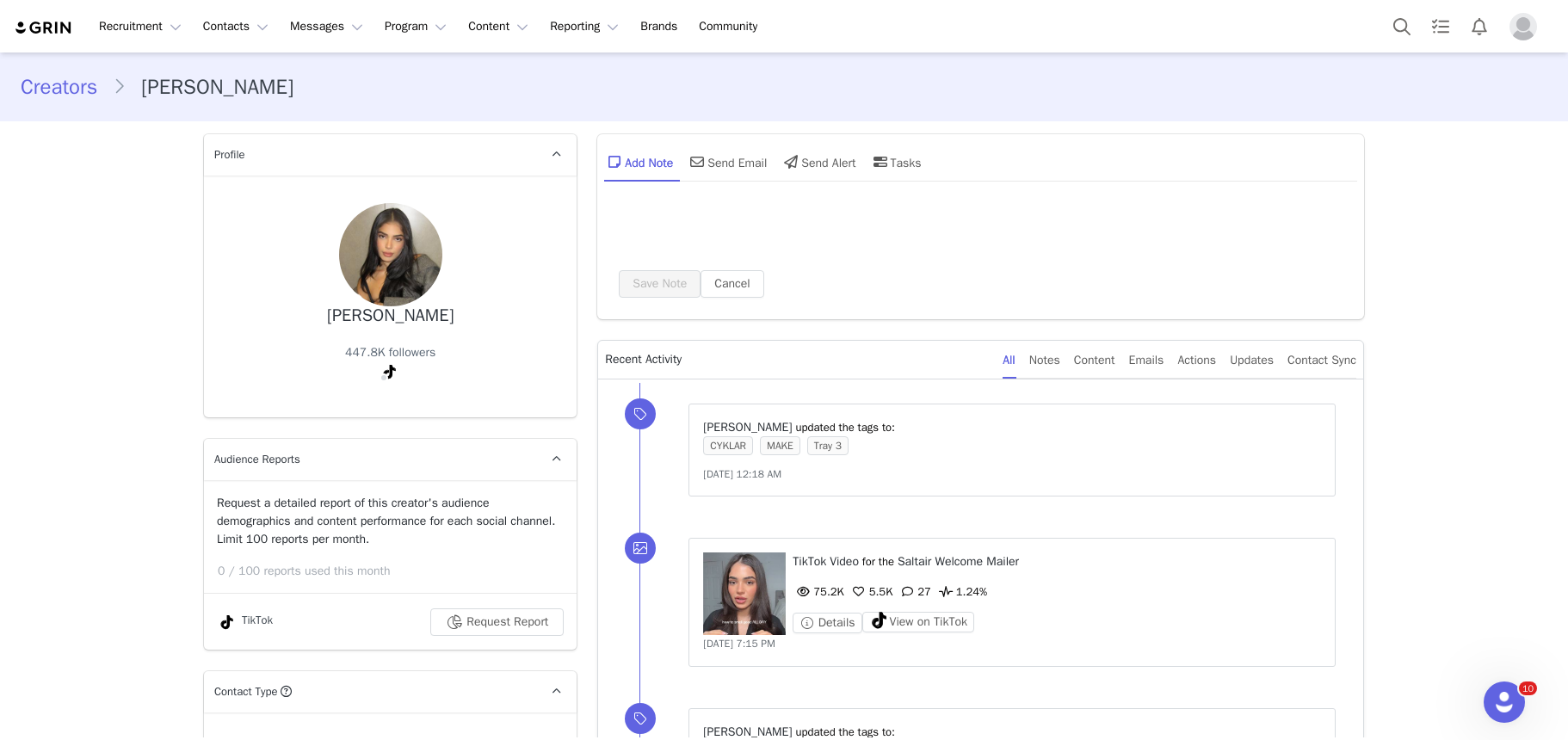 type on "kiyana" 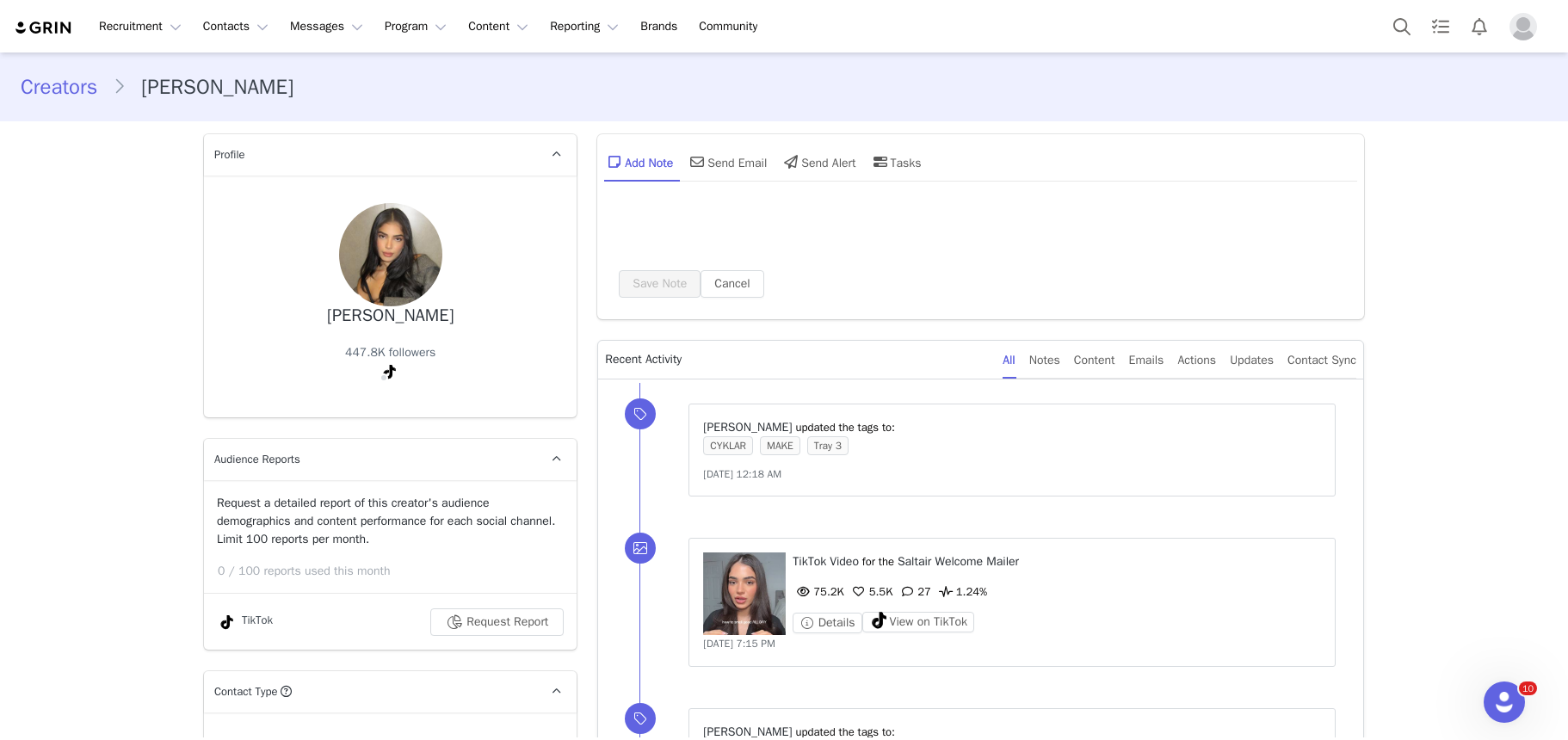 type on "ebrahimi" 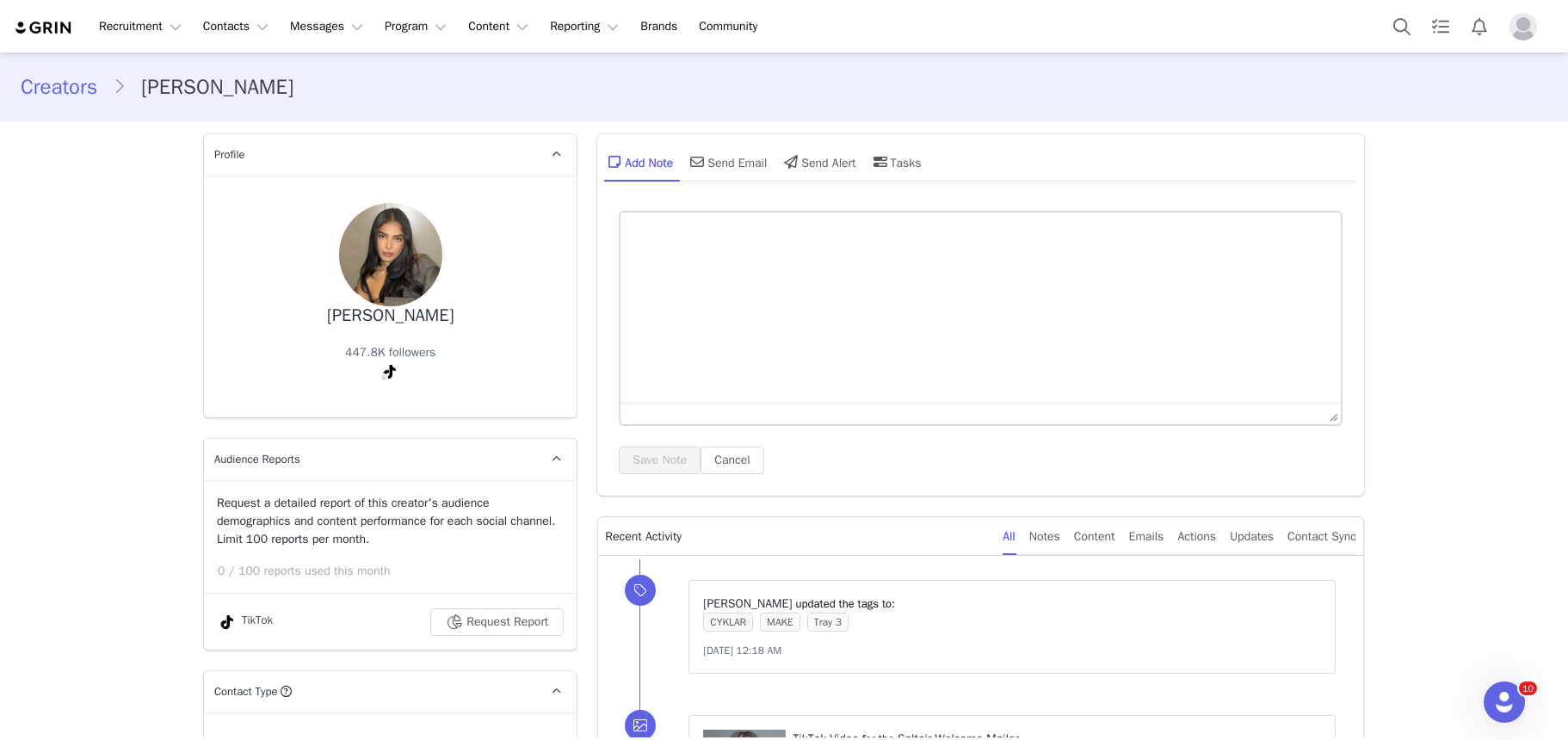 select on "[object Object]" 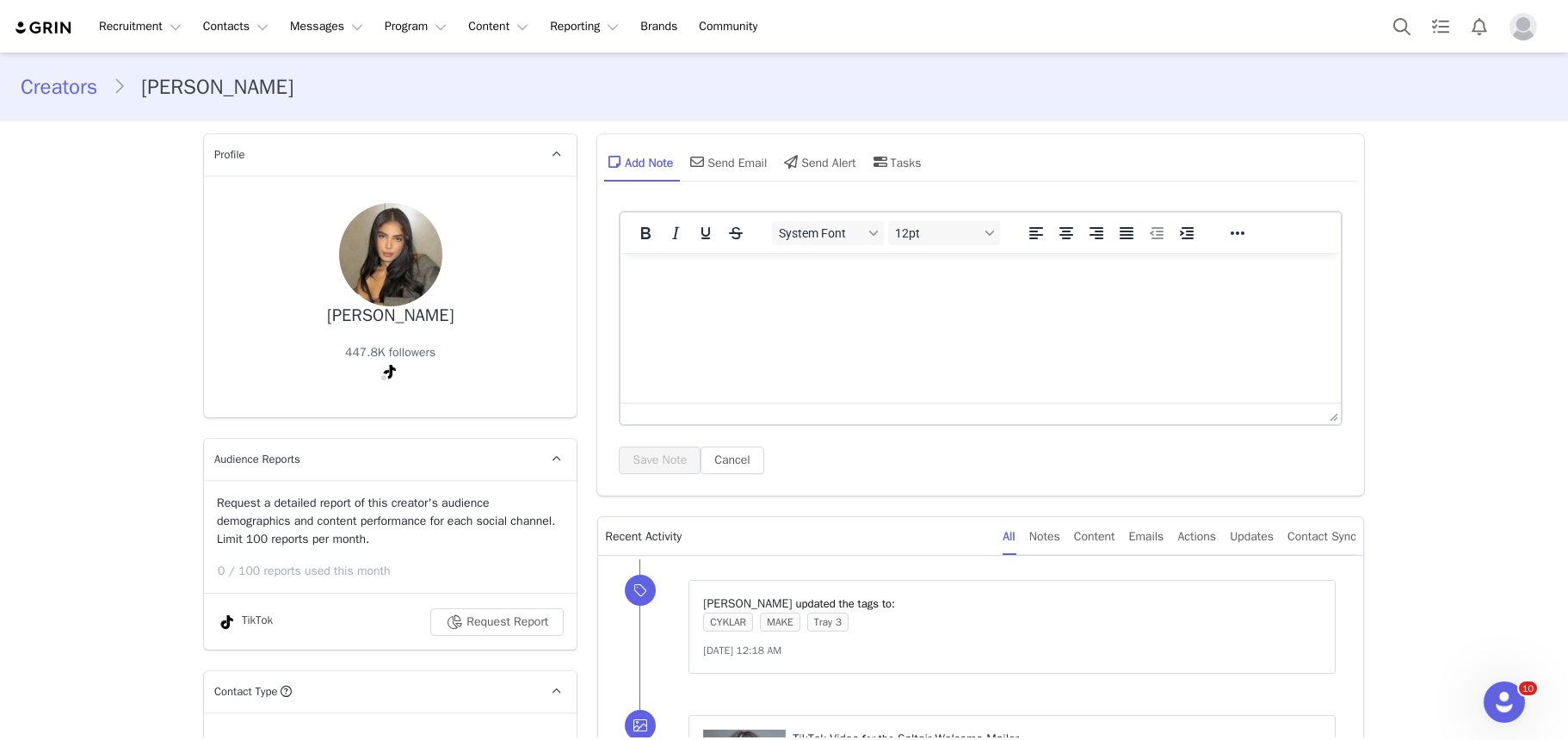 scroll, scrollTop: 0, scrollLeft: 0, axis: both 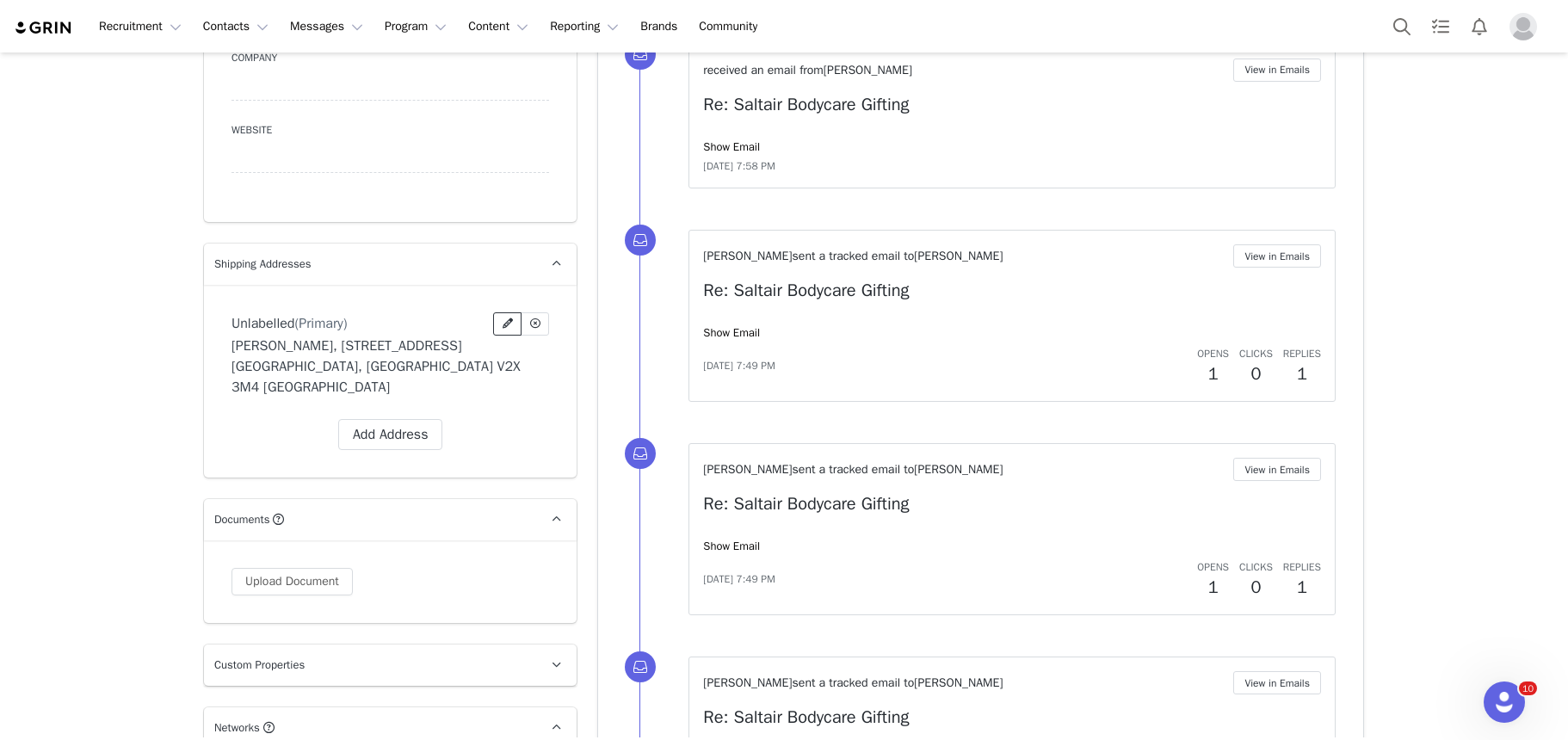 click at bounding box center (507, 324) 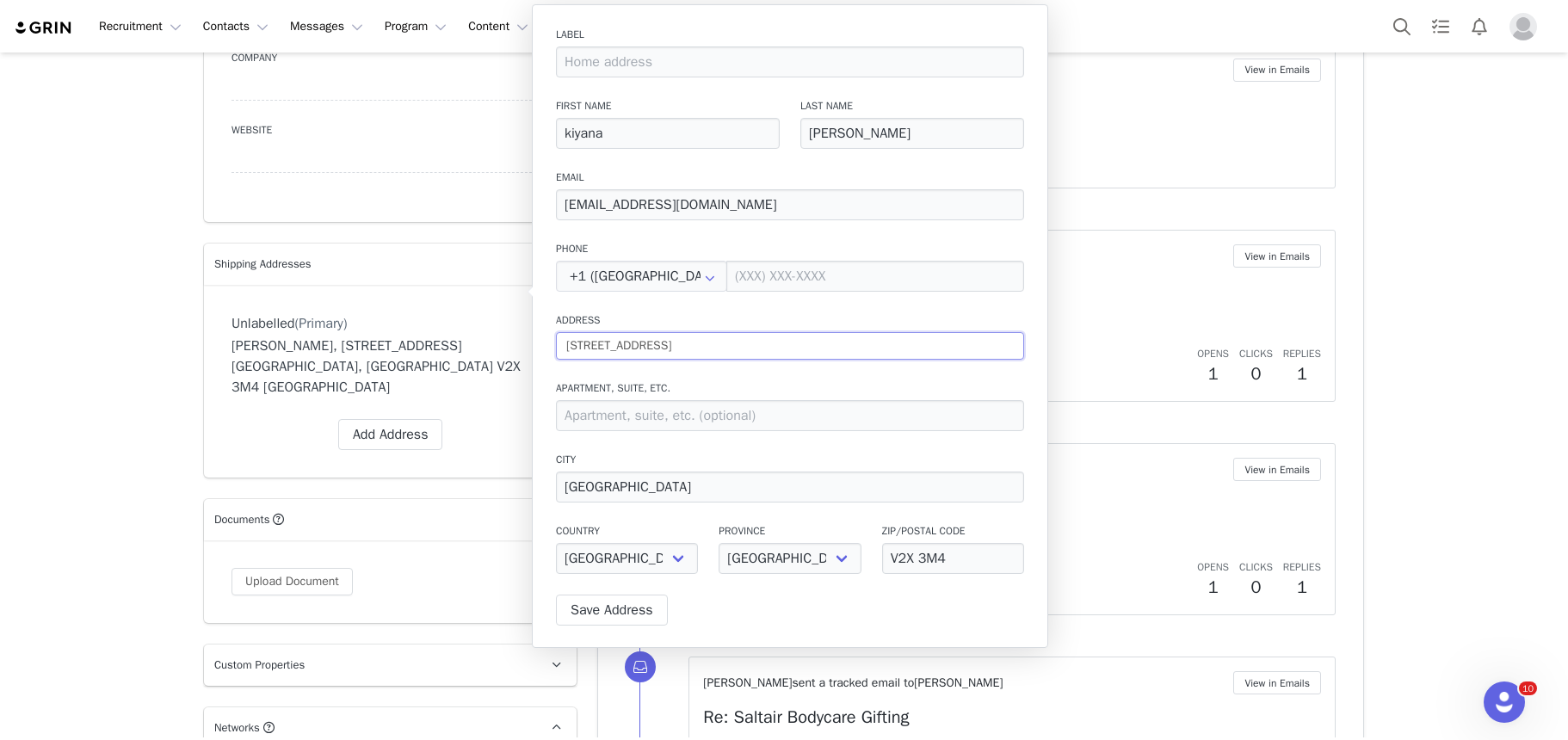 click on "20103 121a Ave" at bounding box center [790, 346] 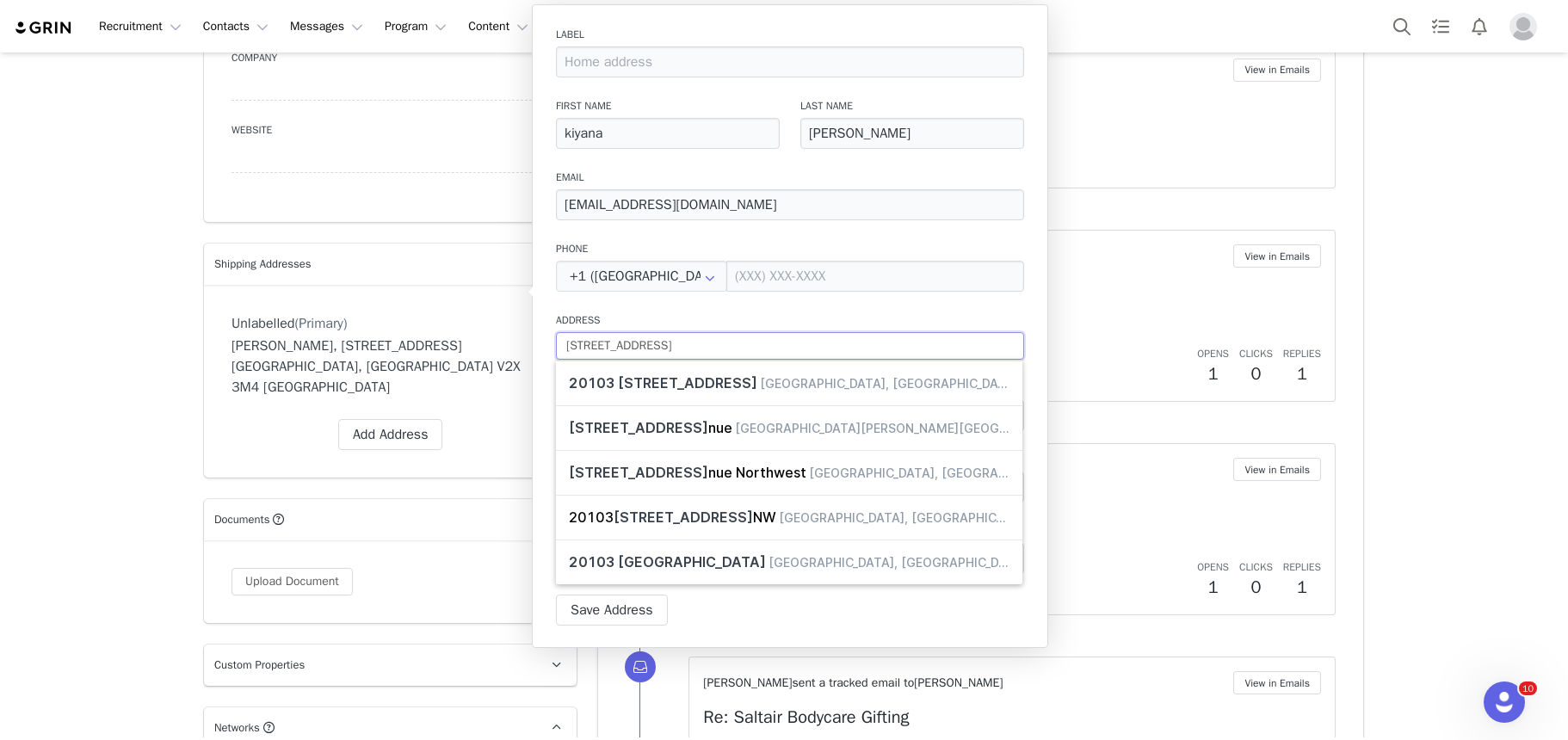 type on "1" 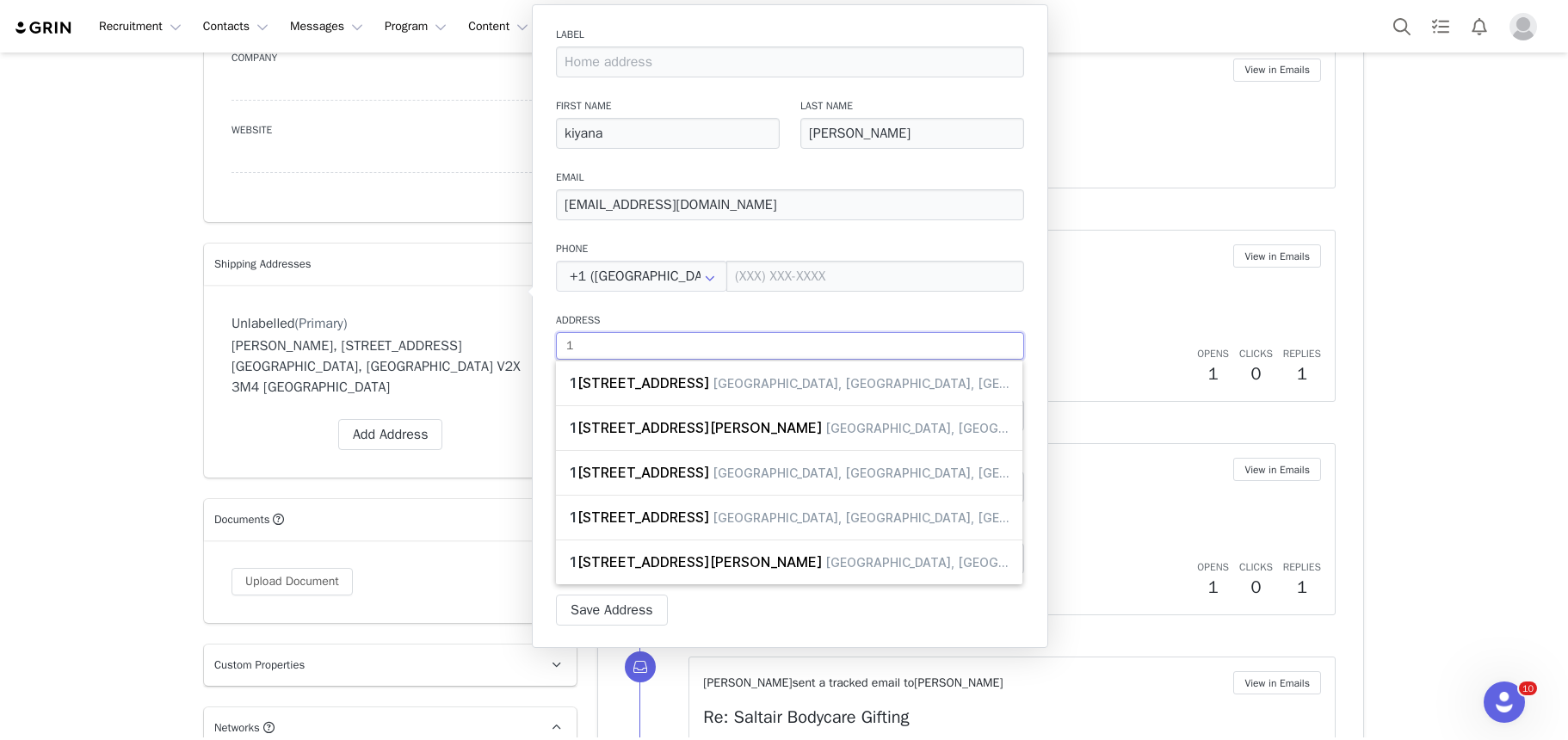 type on "15" 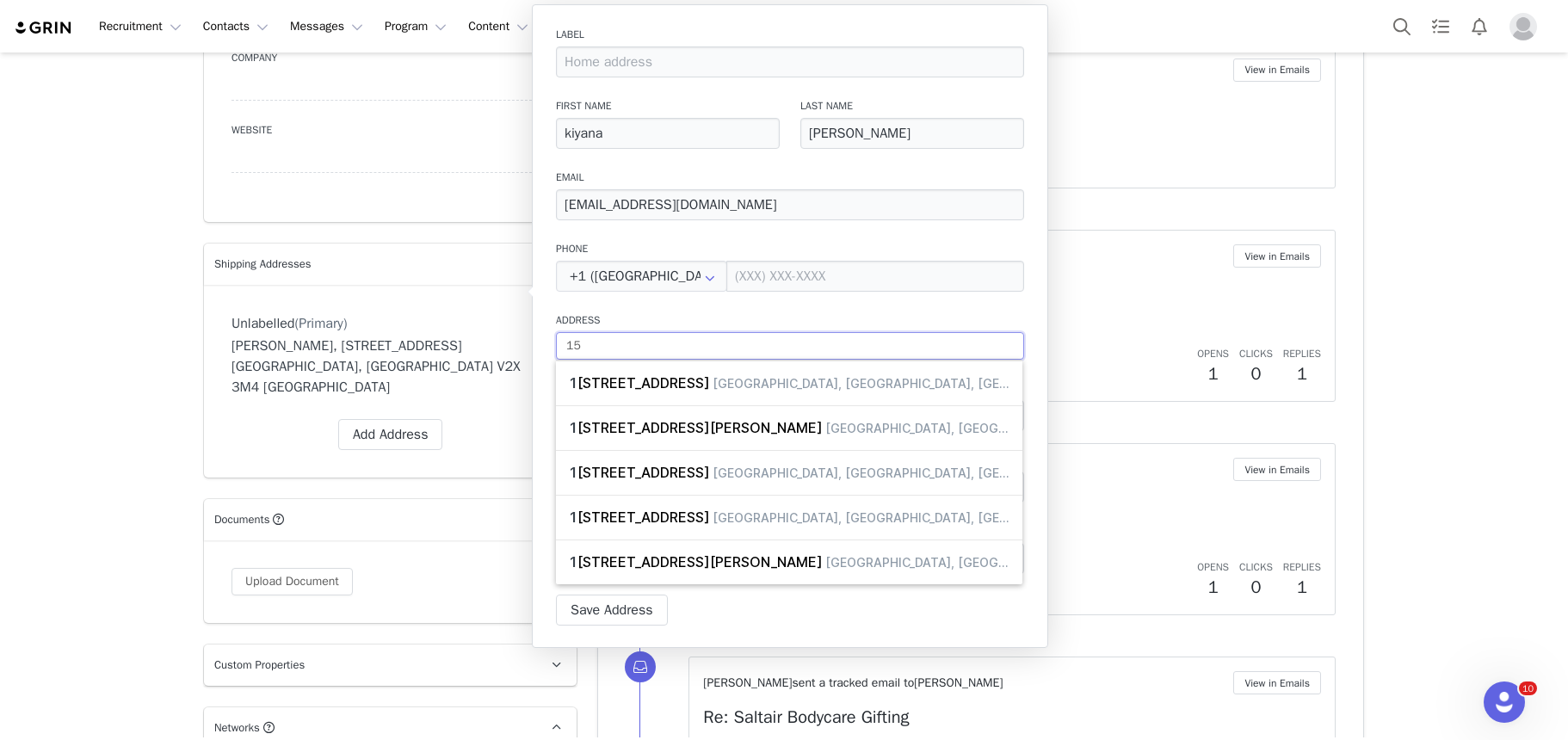 select 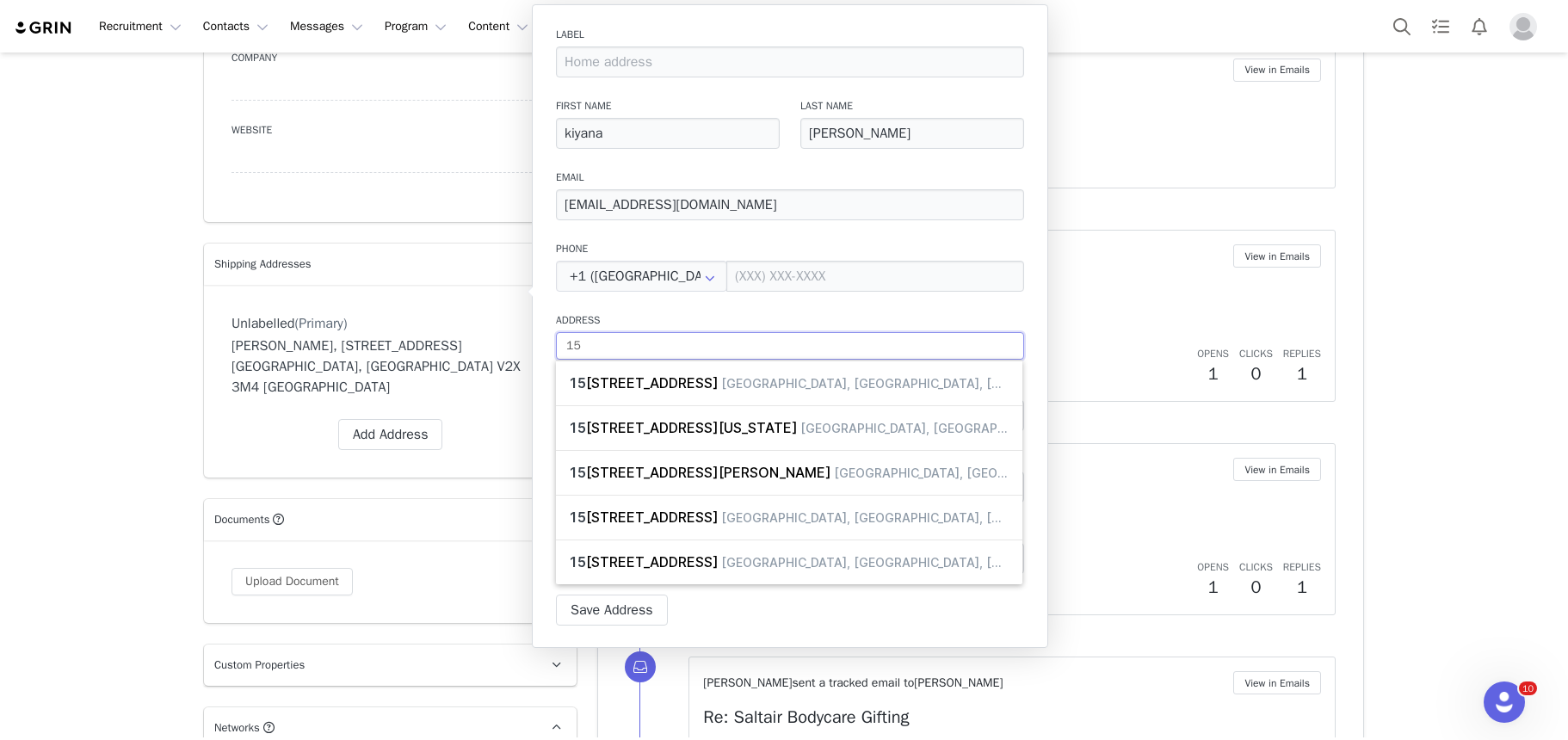 type on "158" 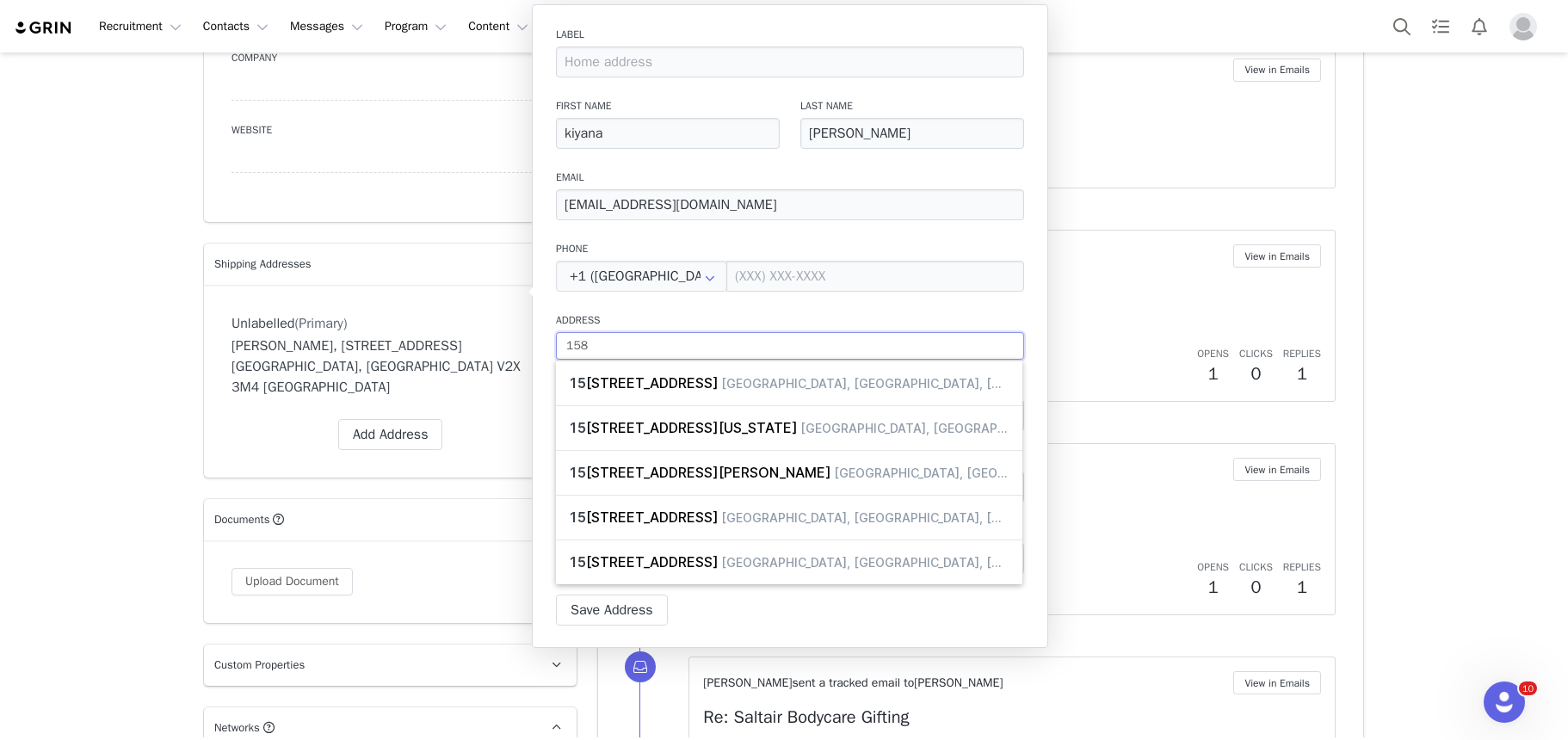 select 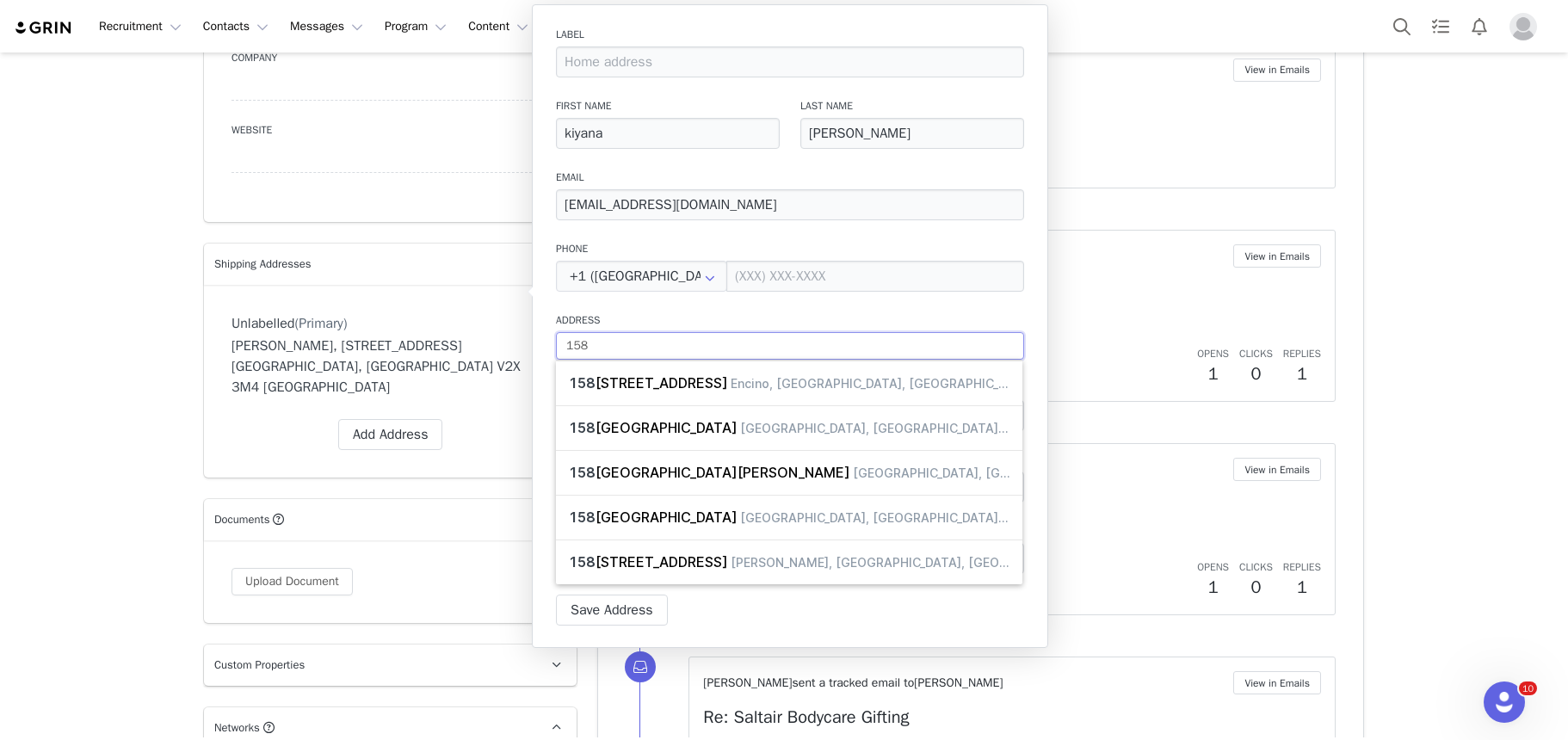 type on "1582" 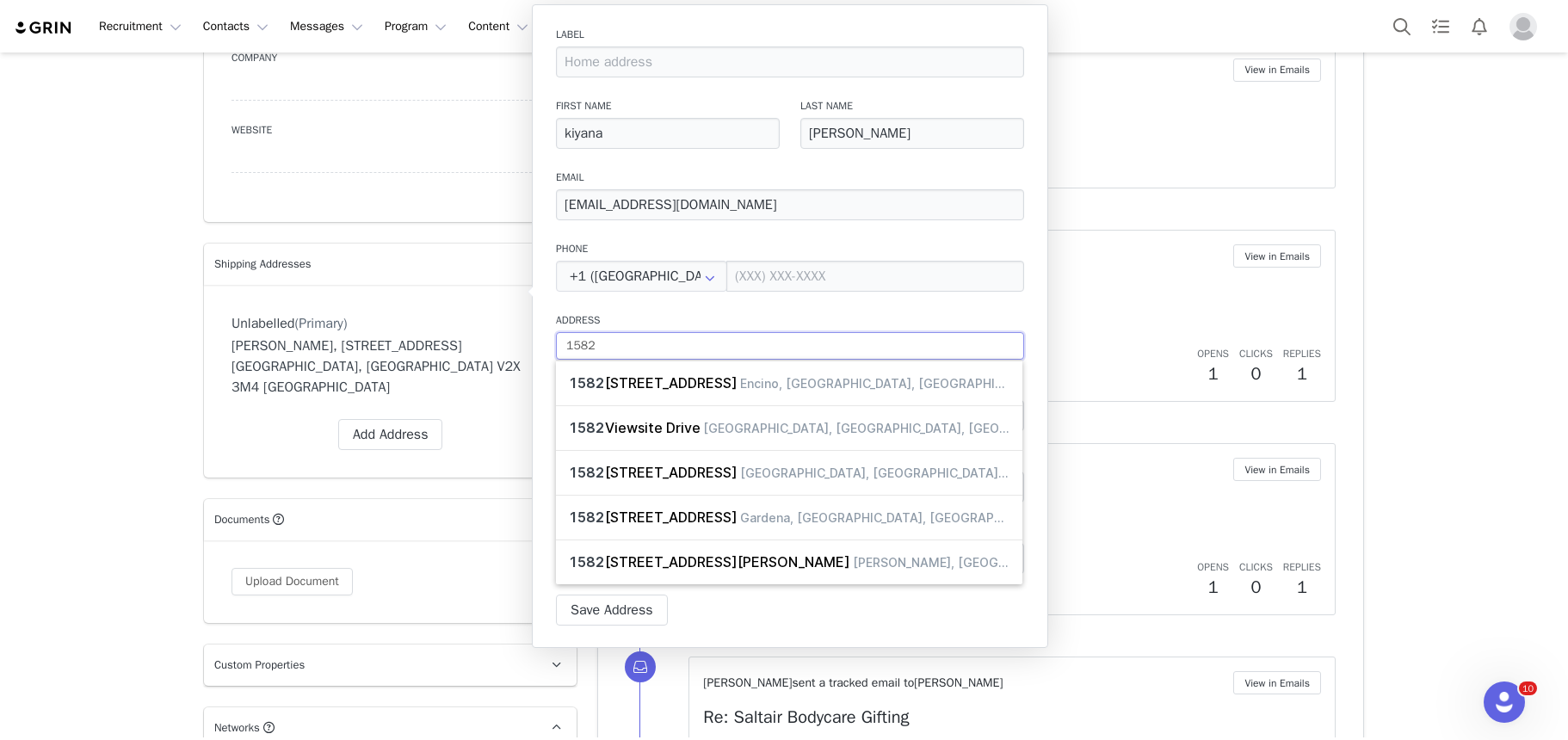 type on "1582" 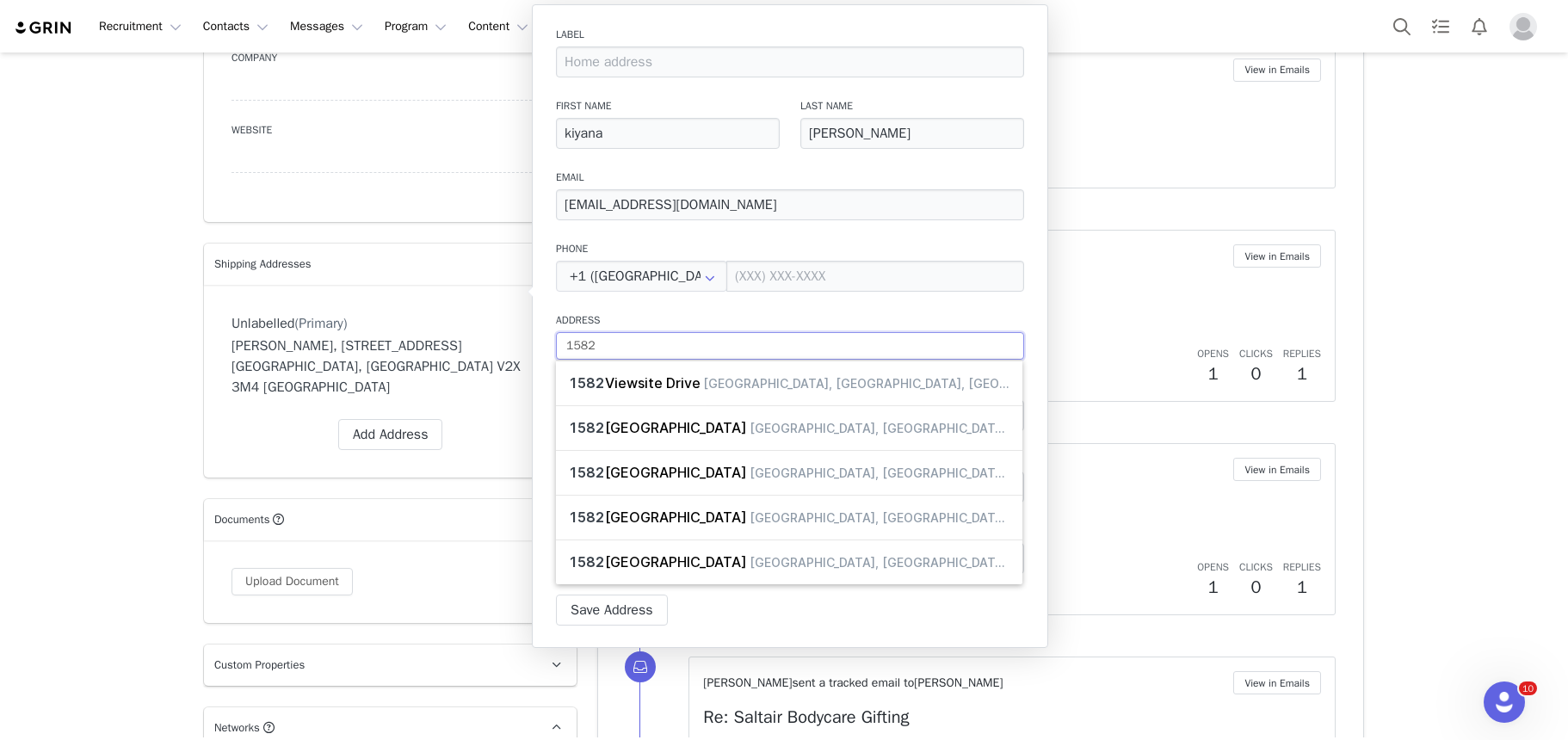 type on "1582 S" 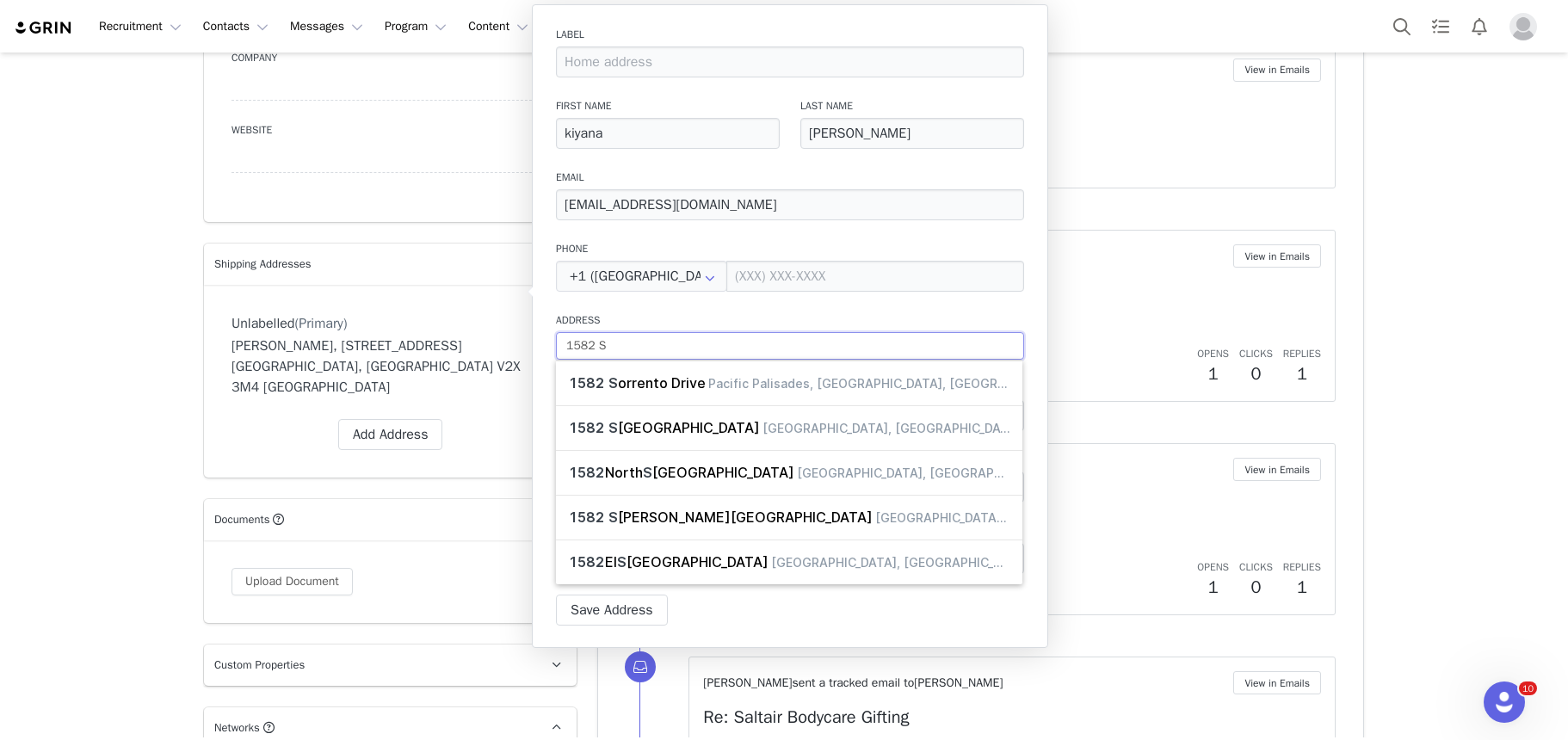 type on "1582 St" 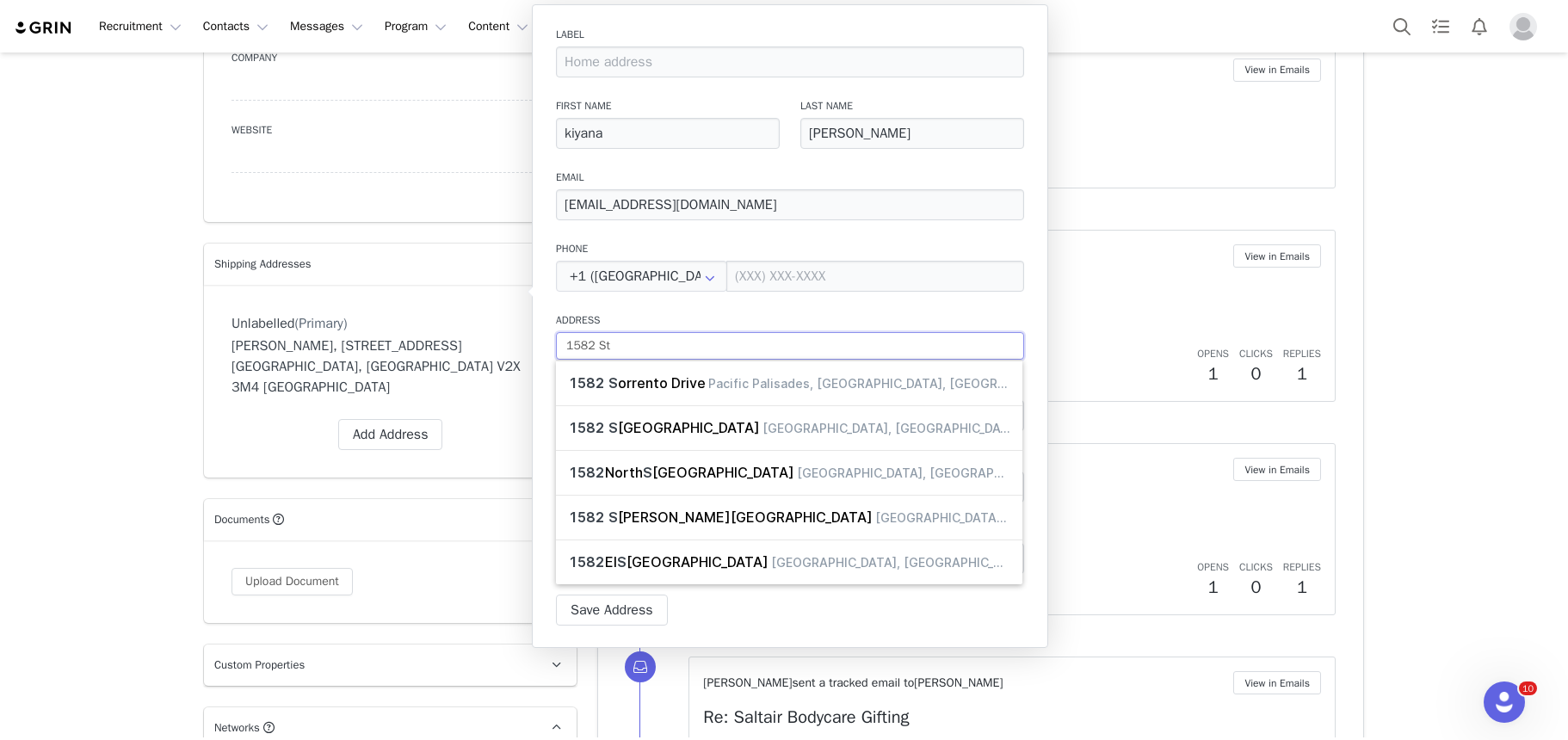 type on "1582 Sto" 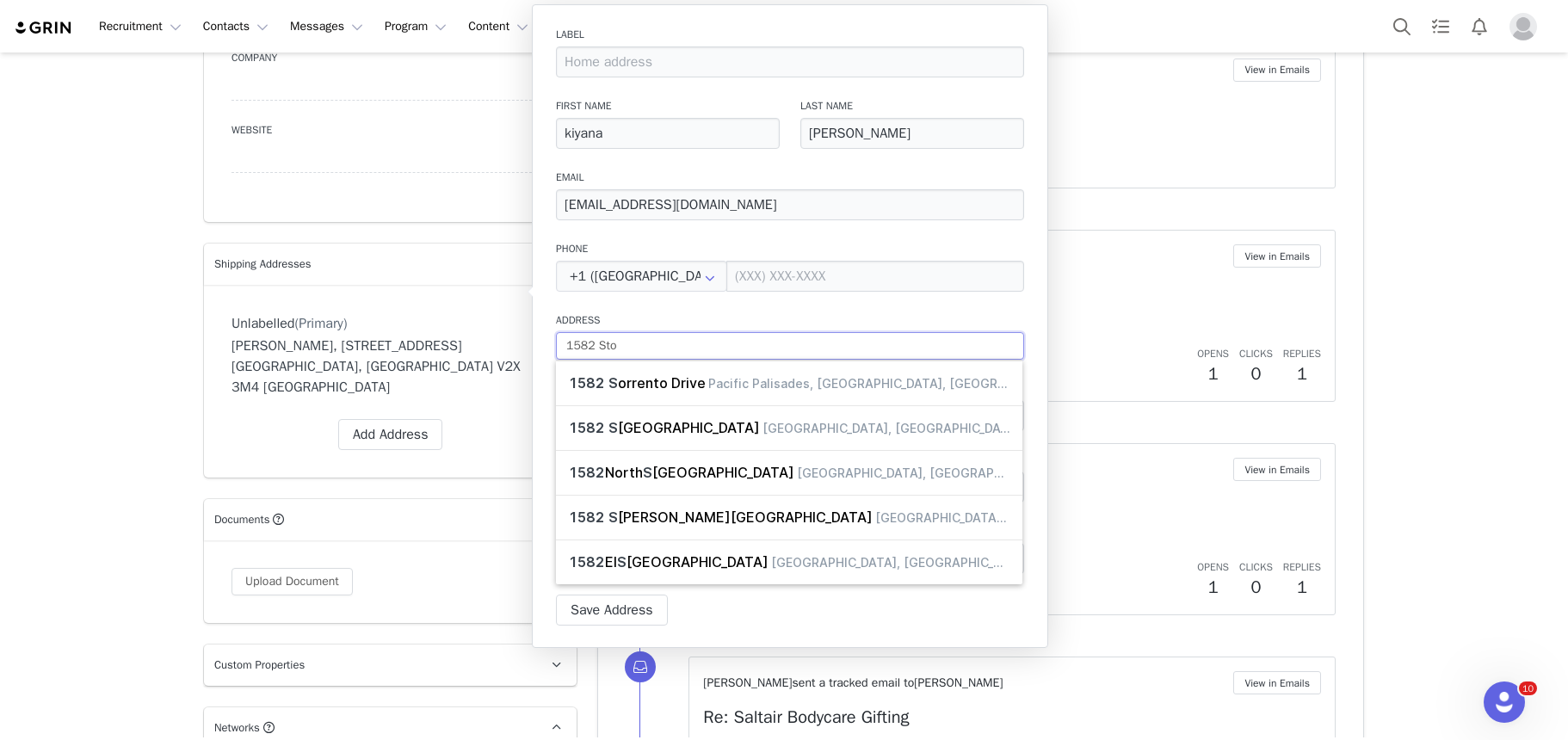 type on "1582 Ston" 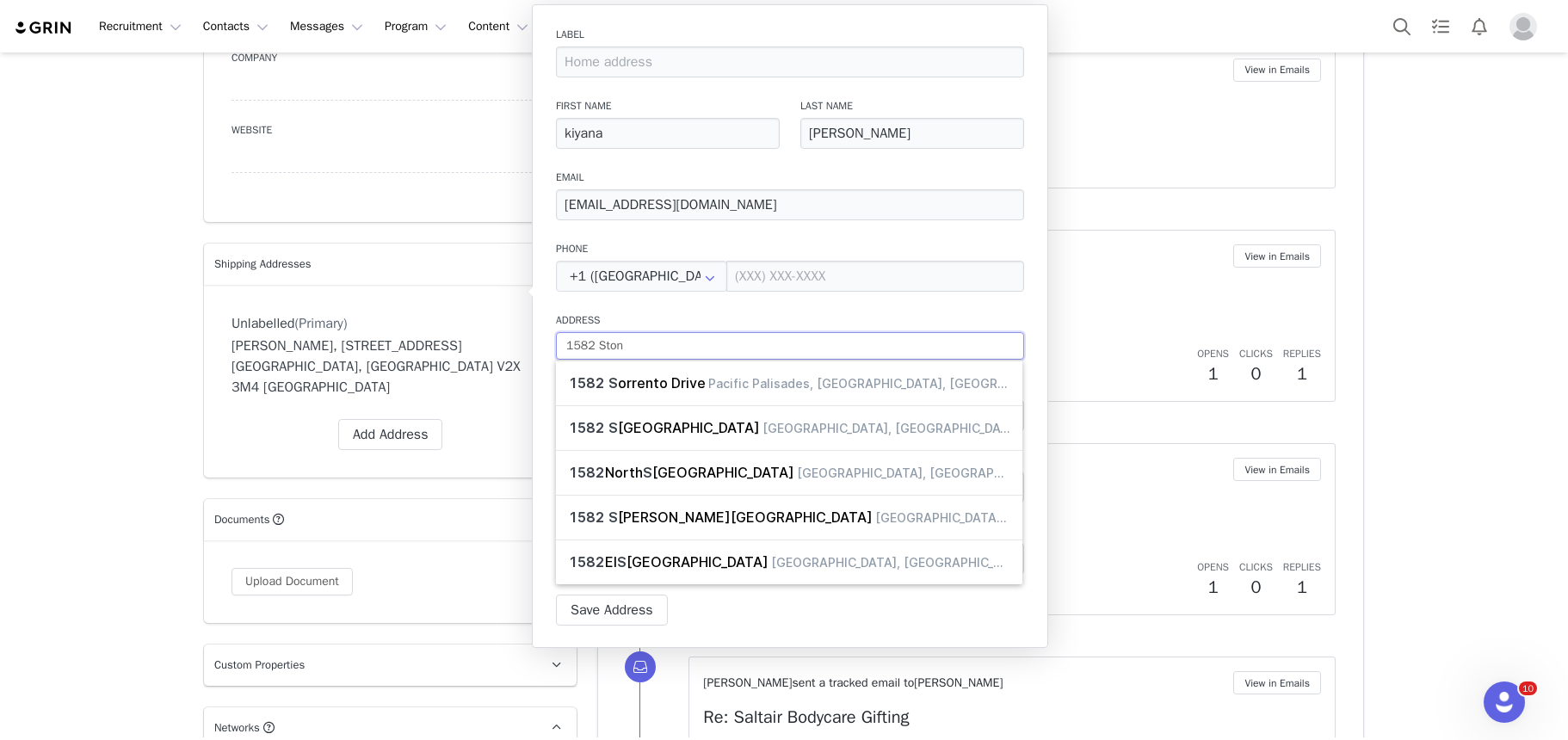 type on "1582 Stone" 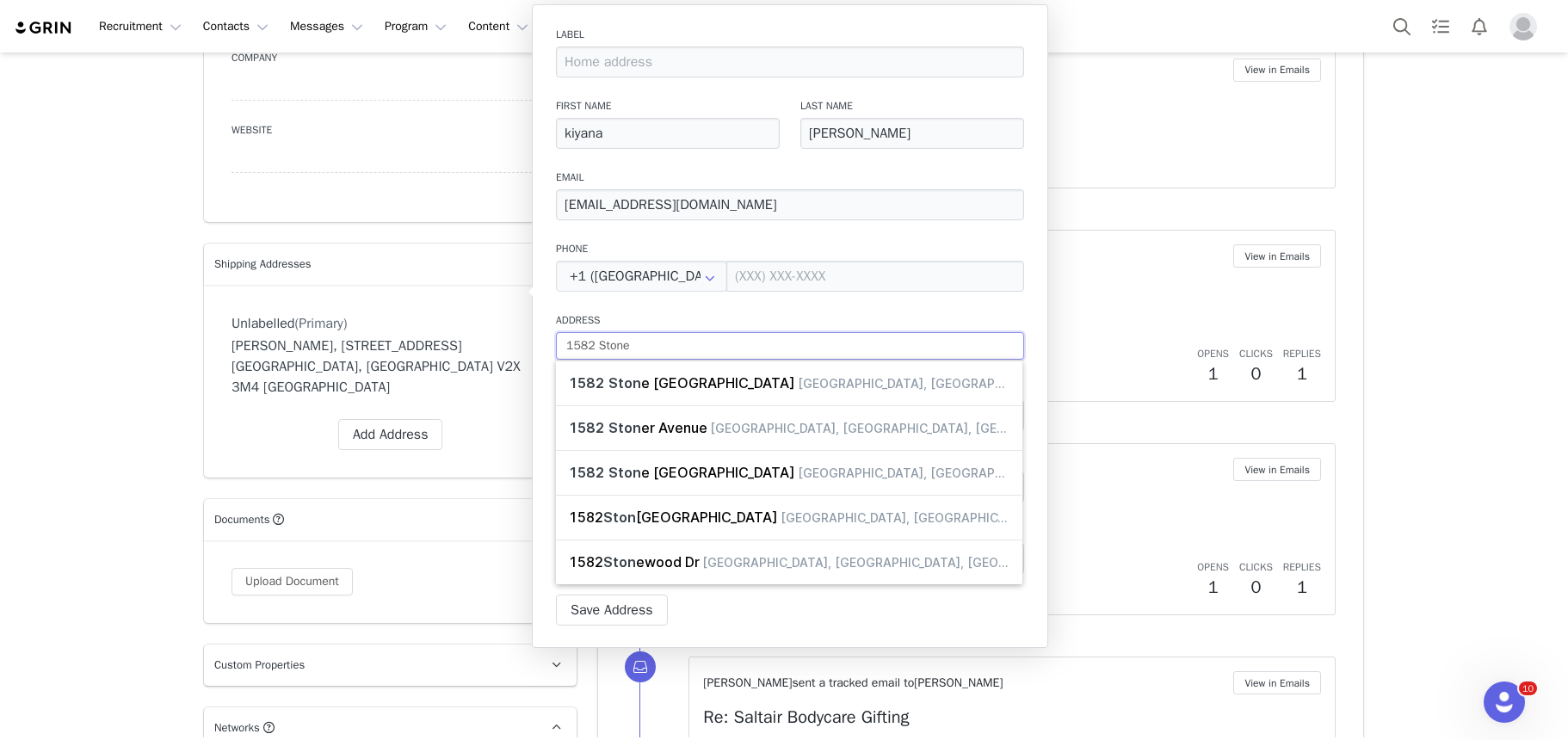 type on "1582 Stonei" 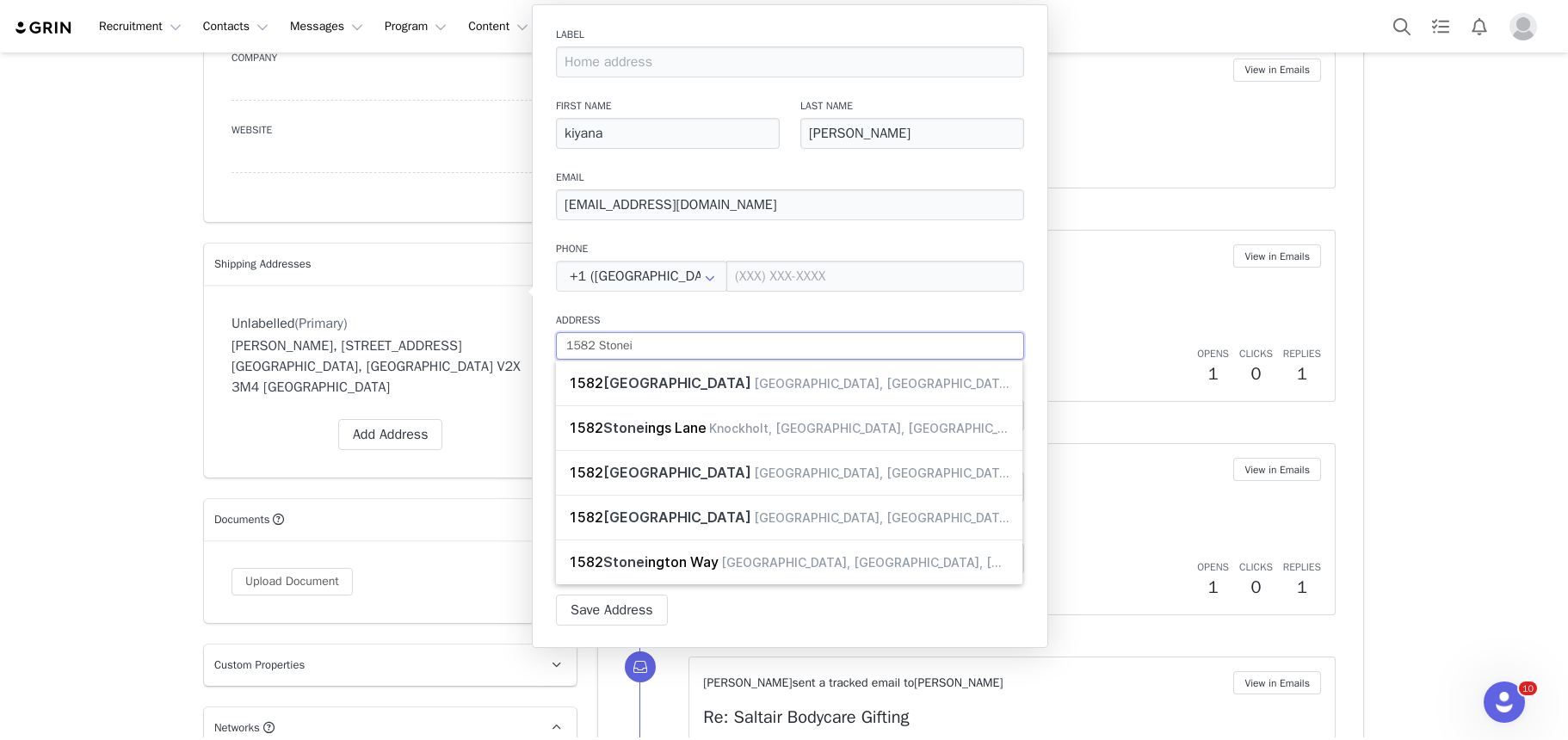 type on "1582 Stone" 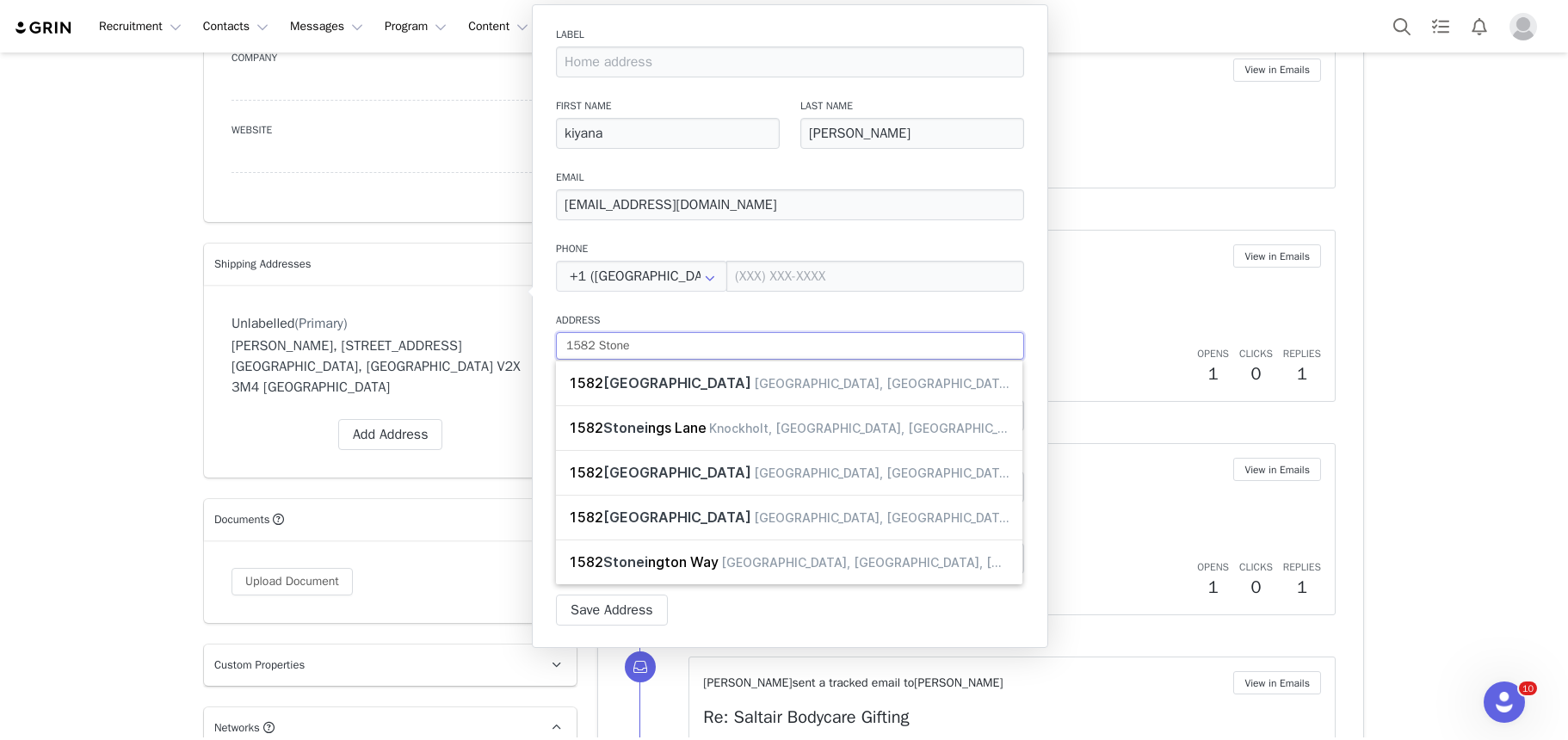 type on "1582 Stoner" 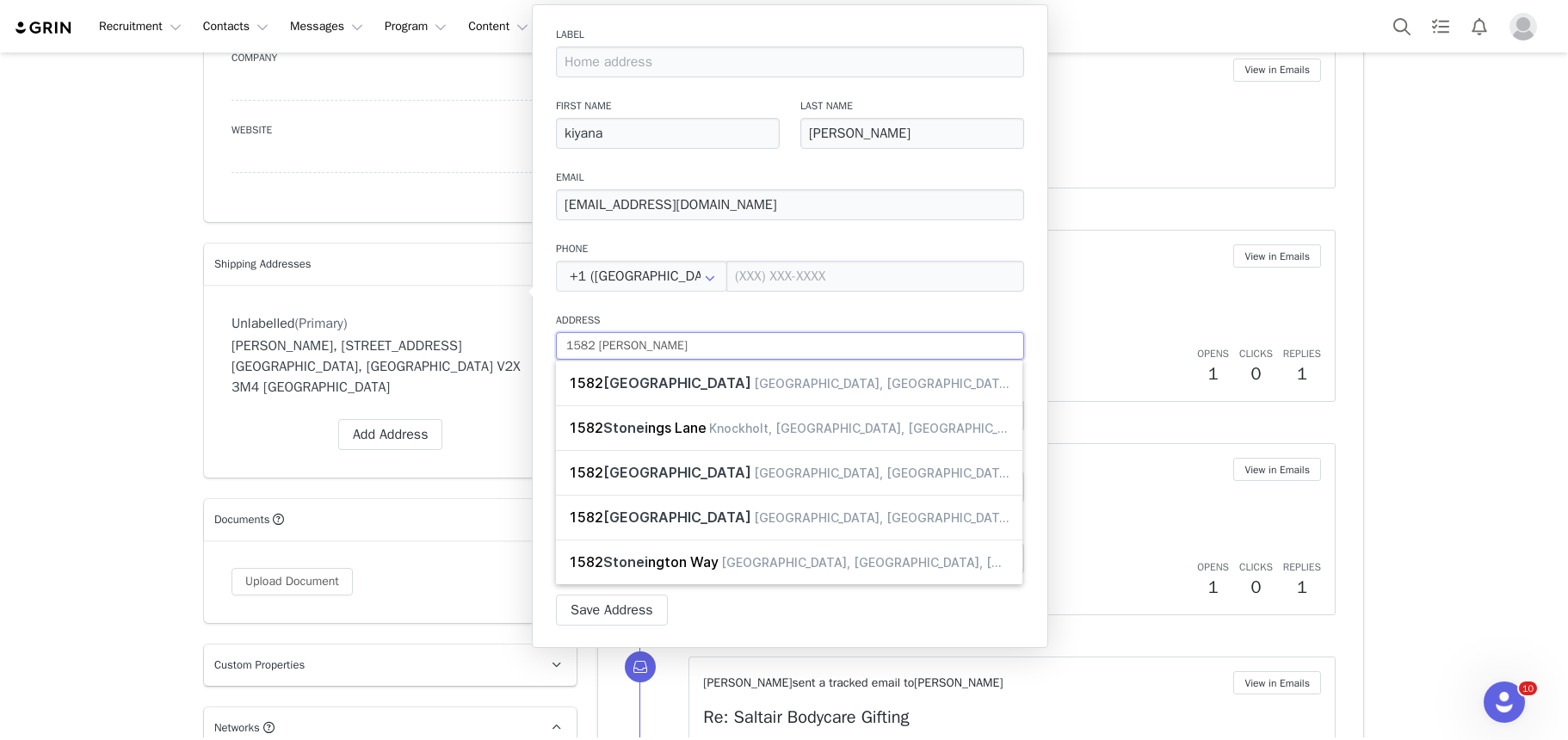 type on "1582 Stoneri" 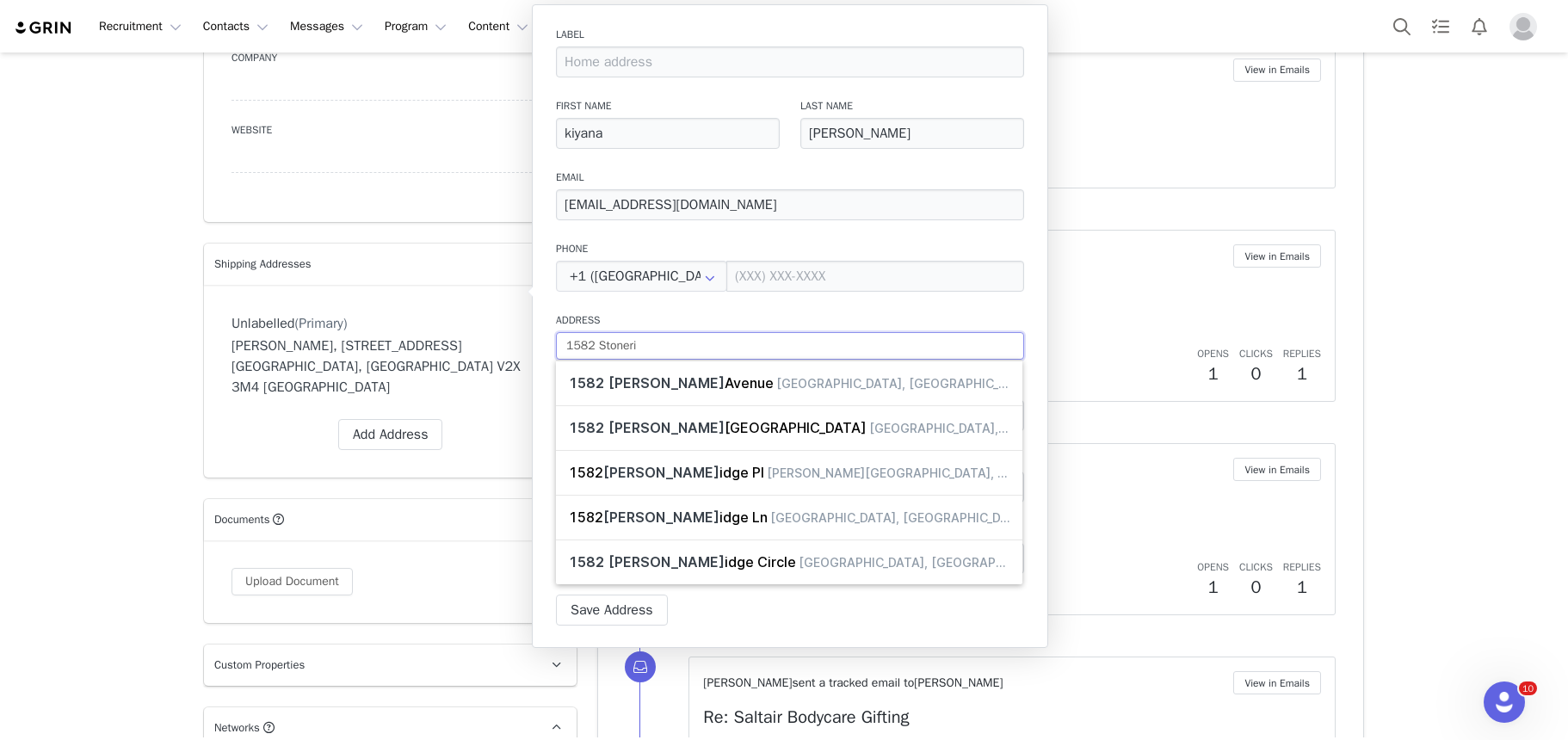 type on "1582 Stonerid" 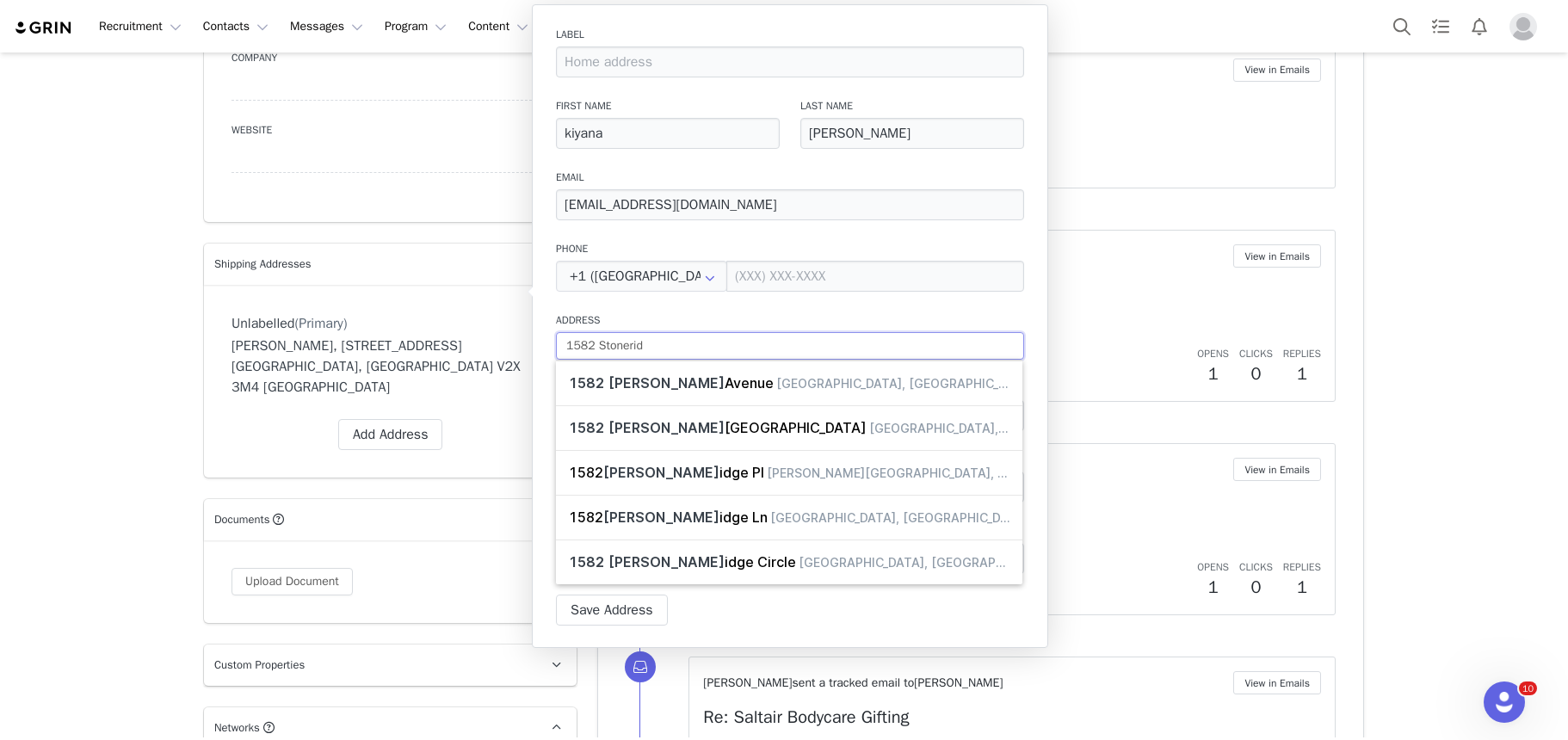 select 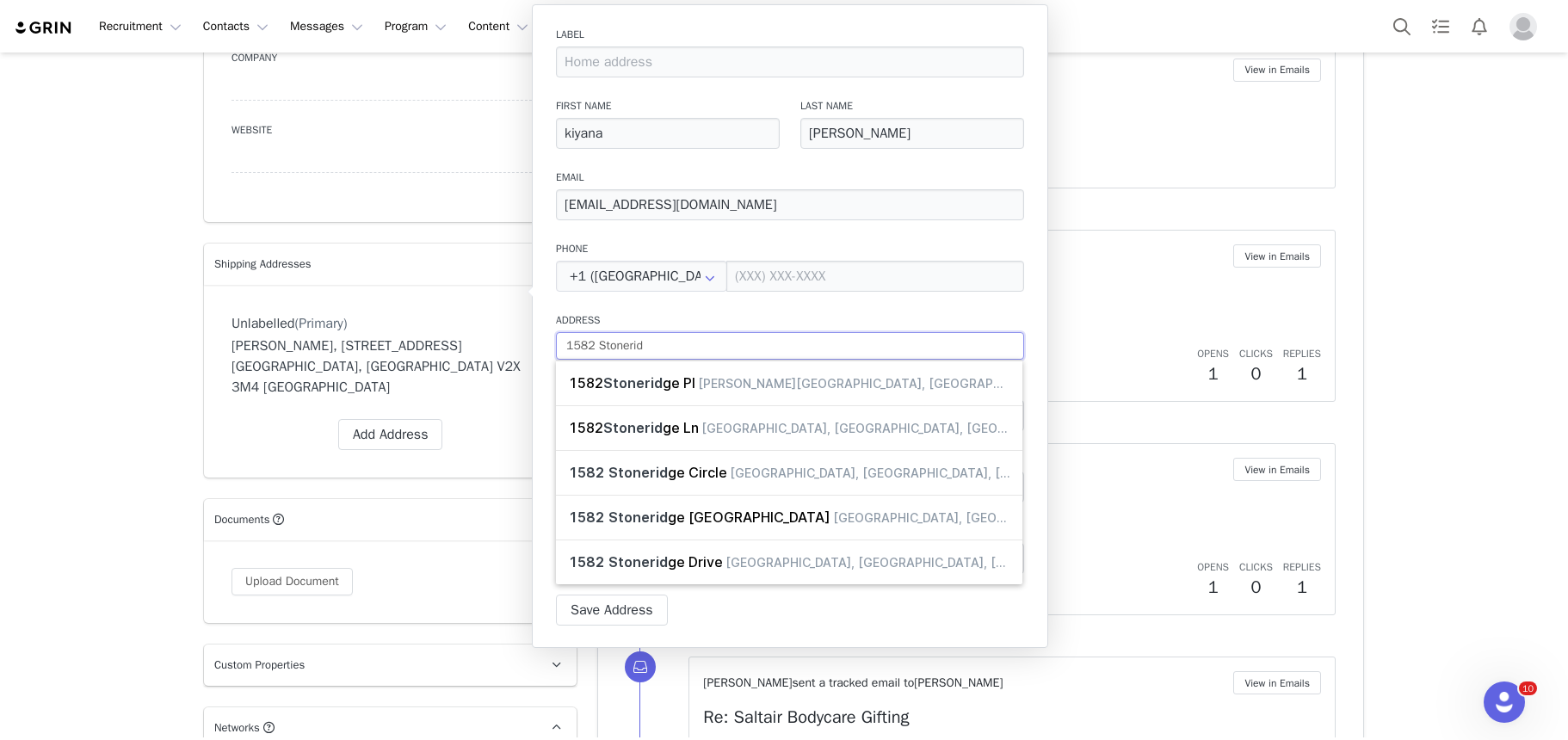 type on "1582 Stoneridg" 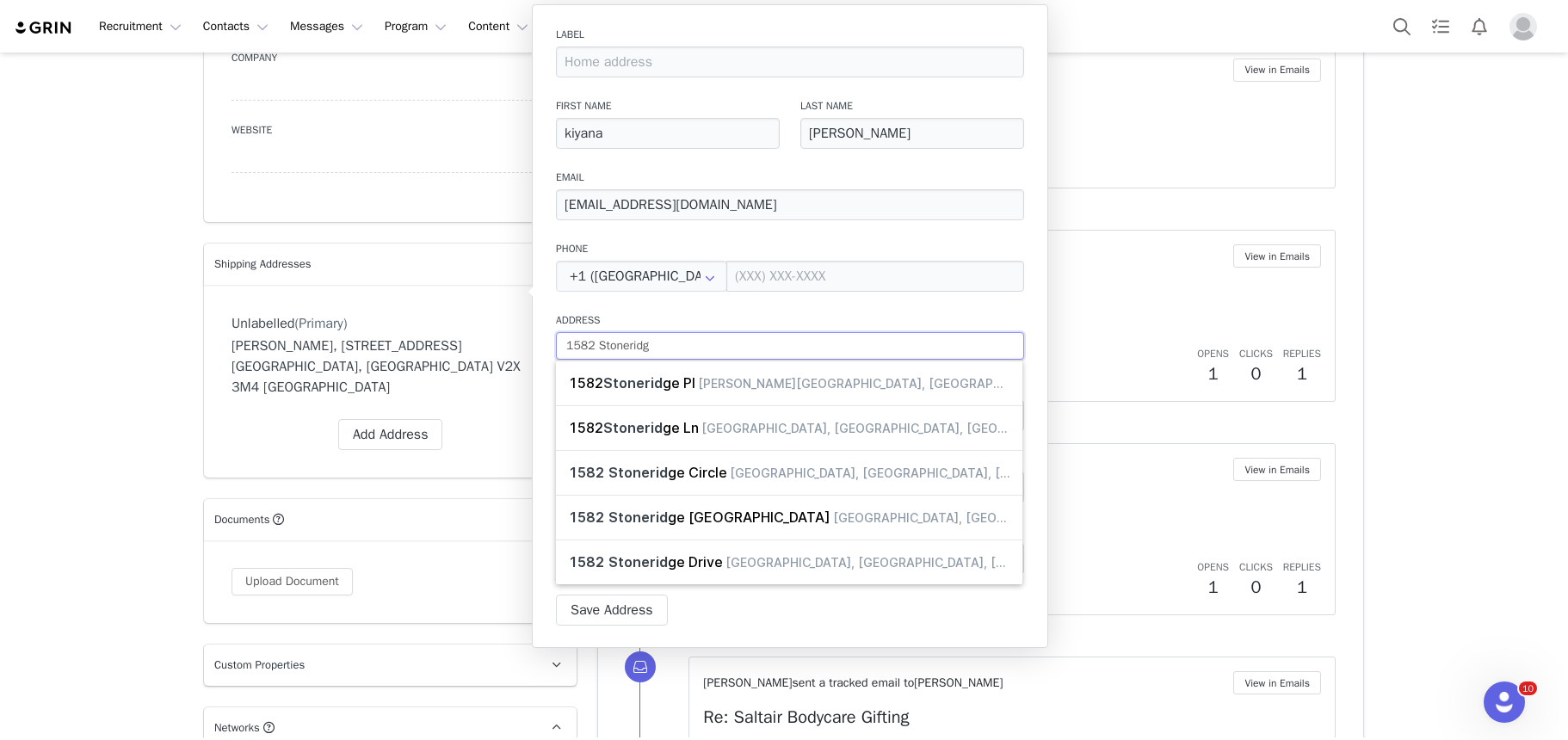 type on "1582 Stoneridge" 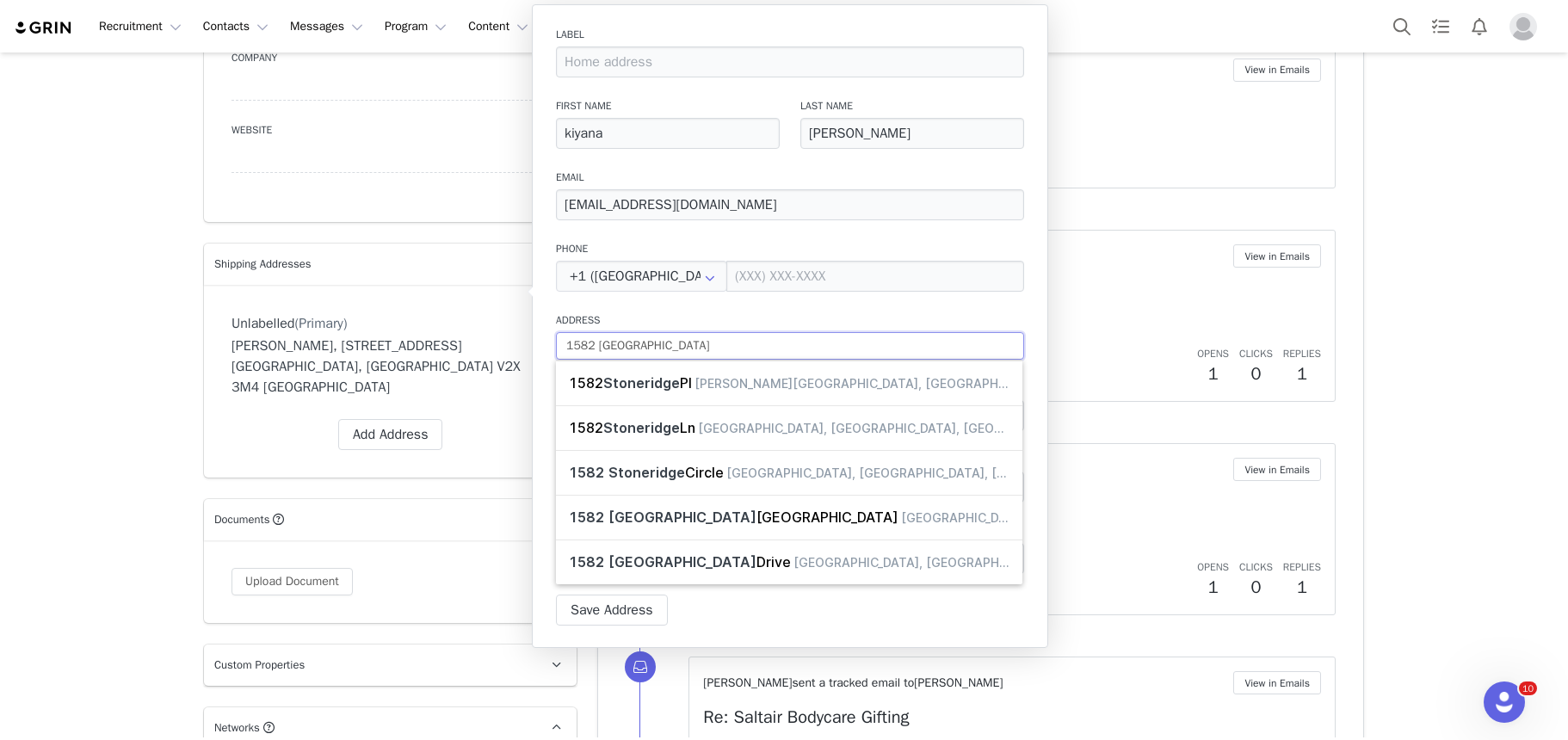 type on "1582 Stoneridge" 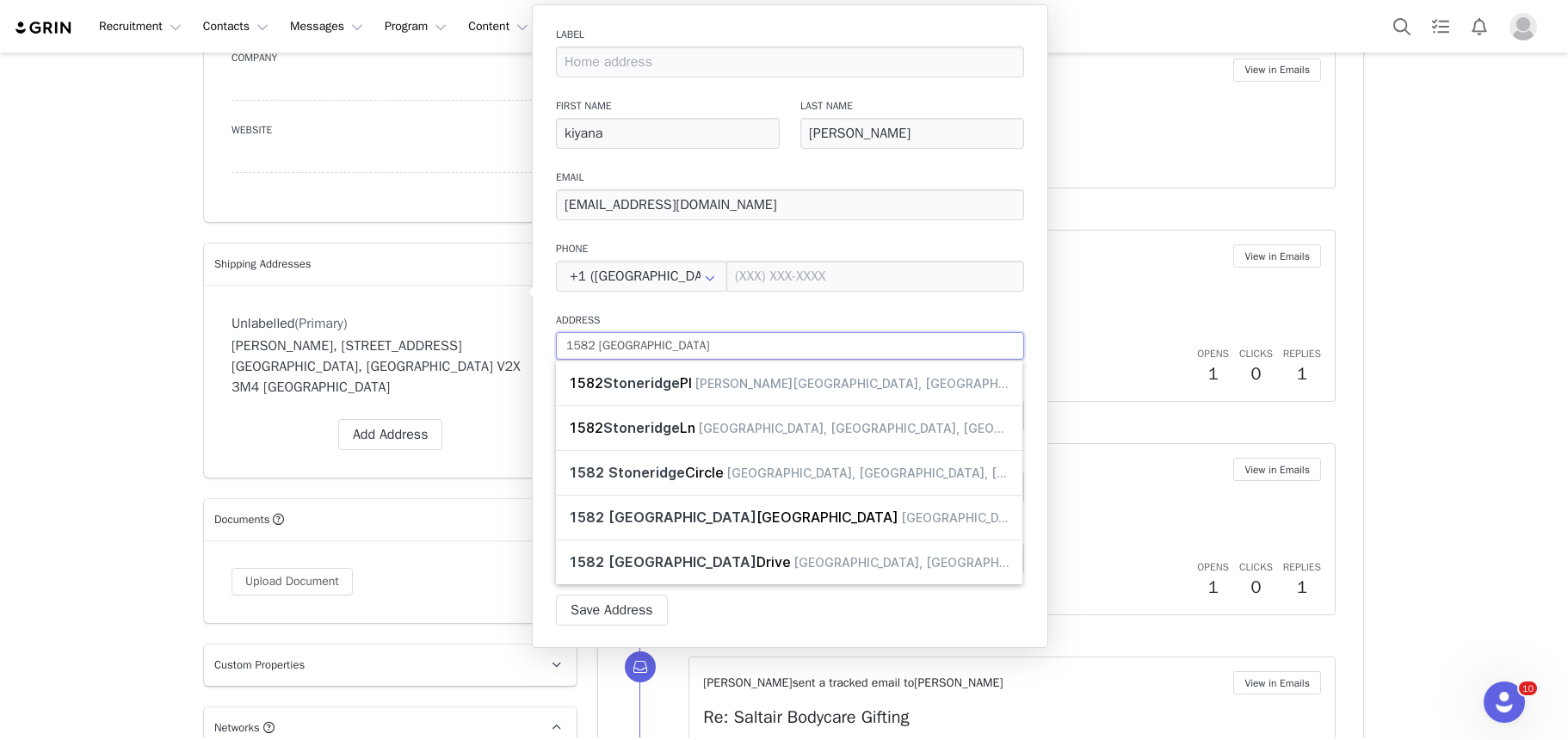 type on "1582 Stoneridge l" 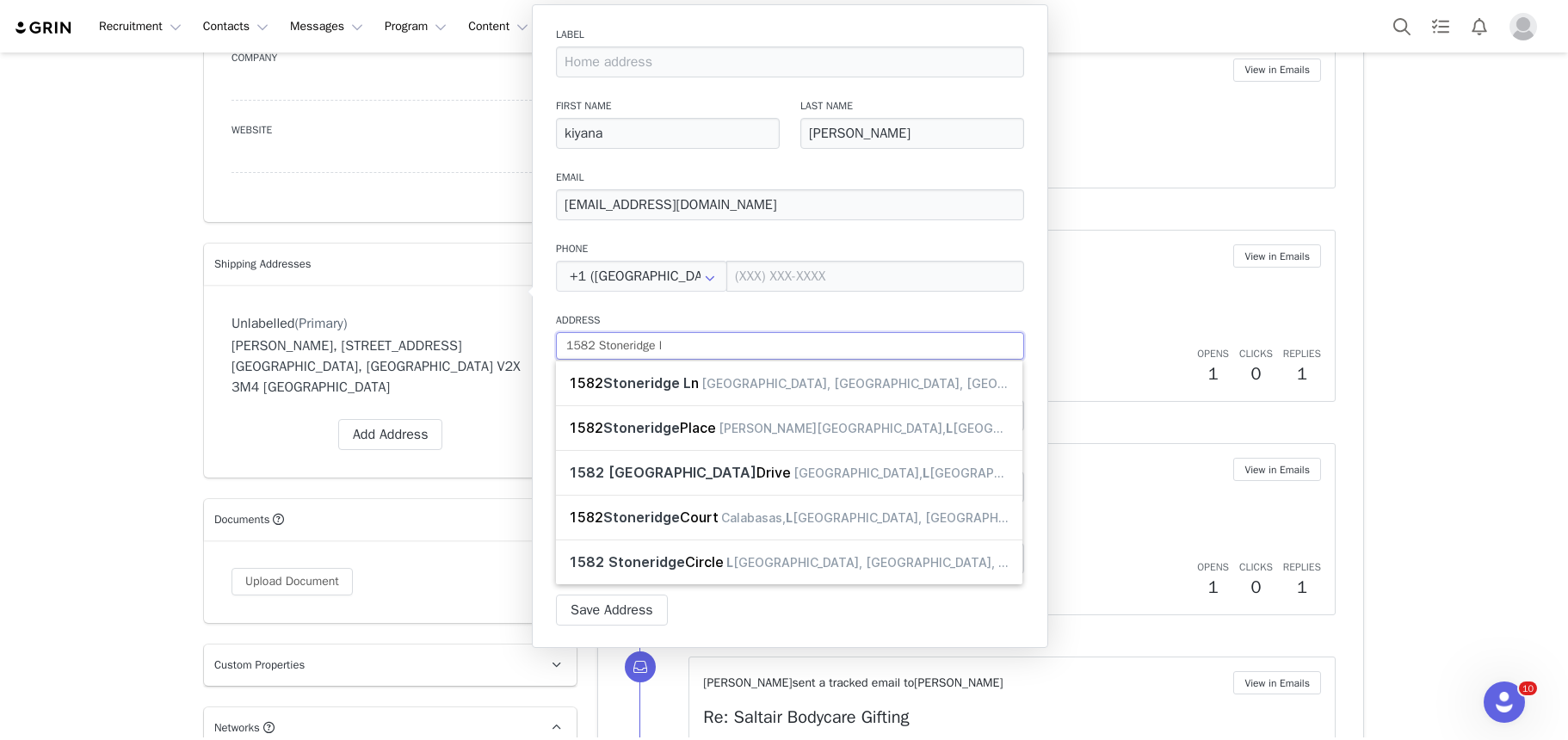 type on "1582 Stoneridge ln" 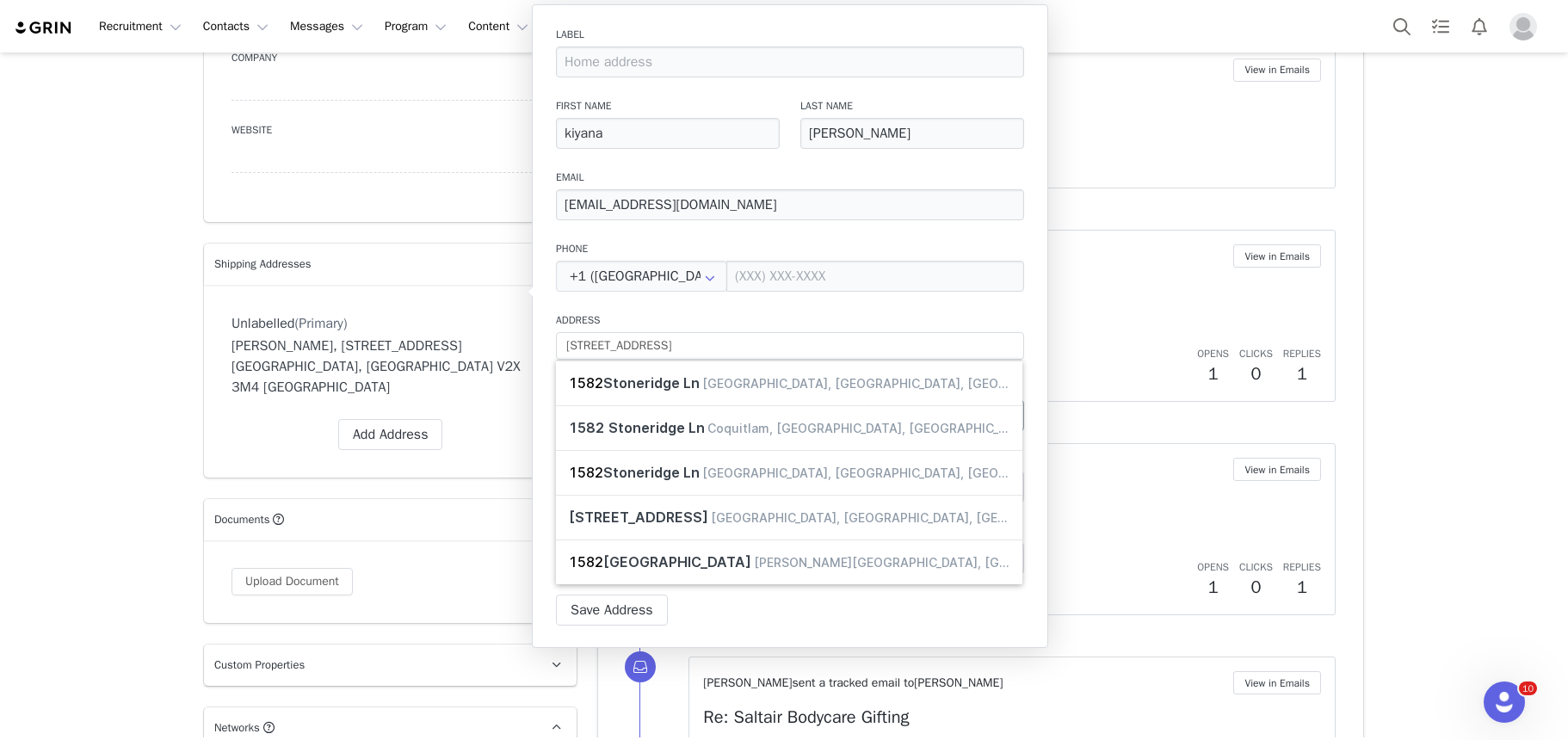type on "1582 Stoneridge Ln" 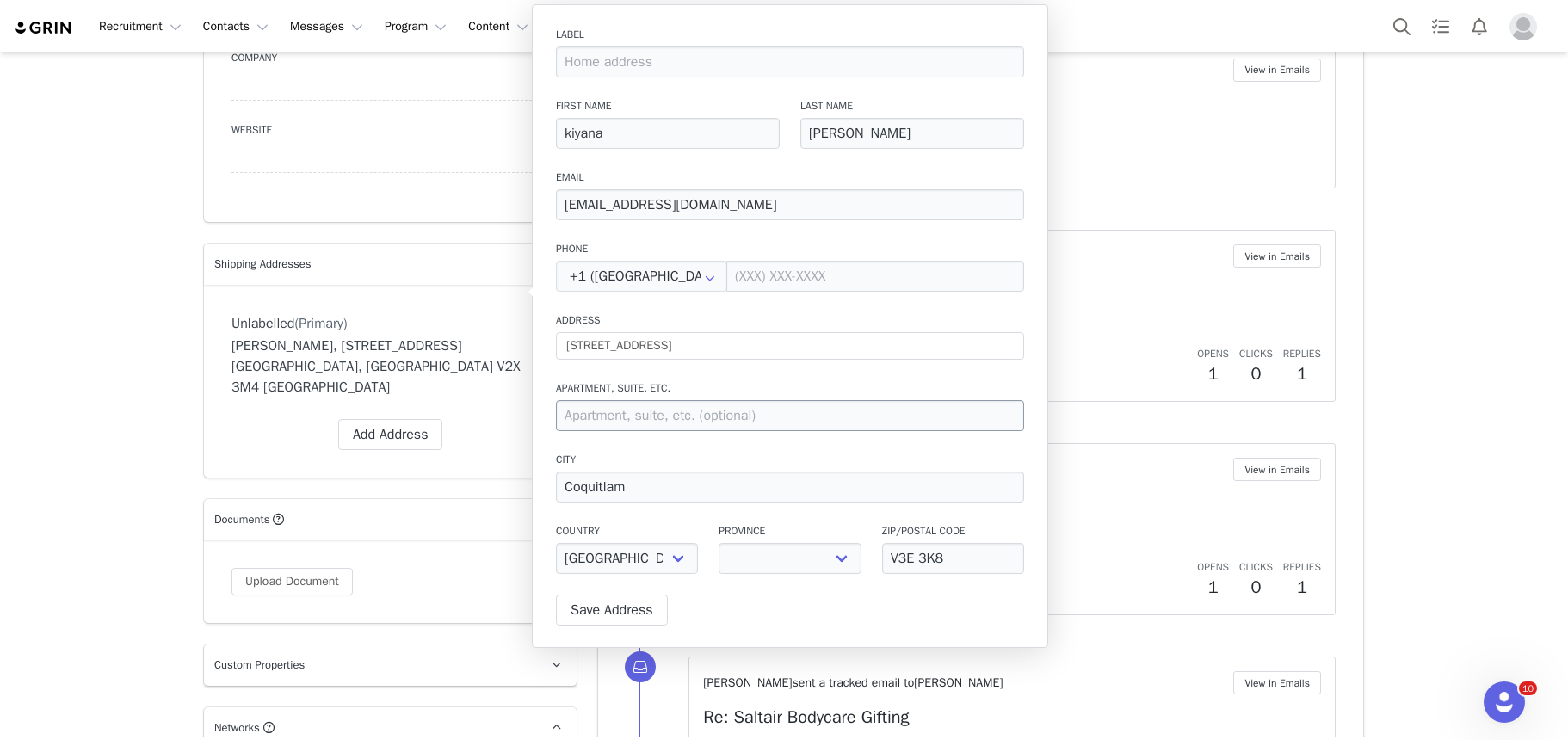 select on "[object Object]" 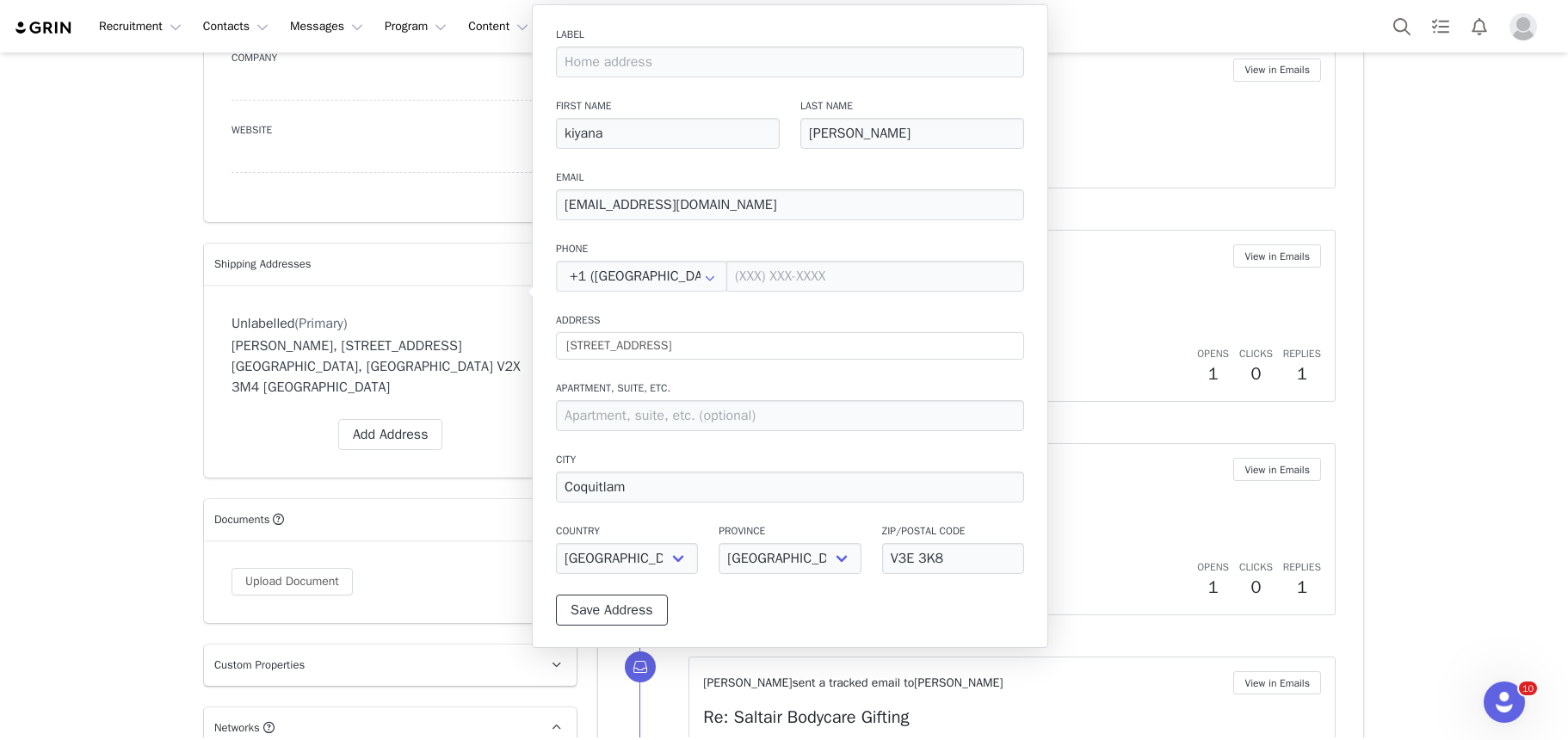 click on "Save Address" at bounding box center (612, 610) 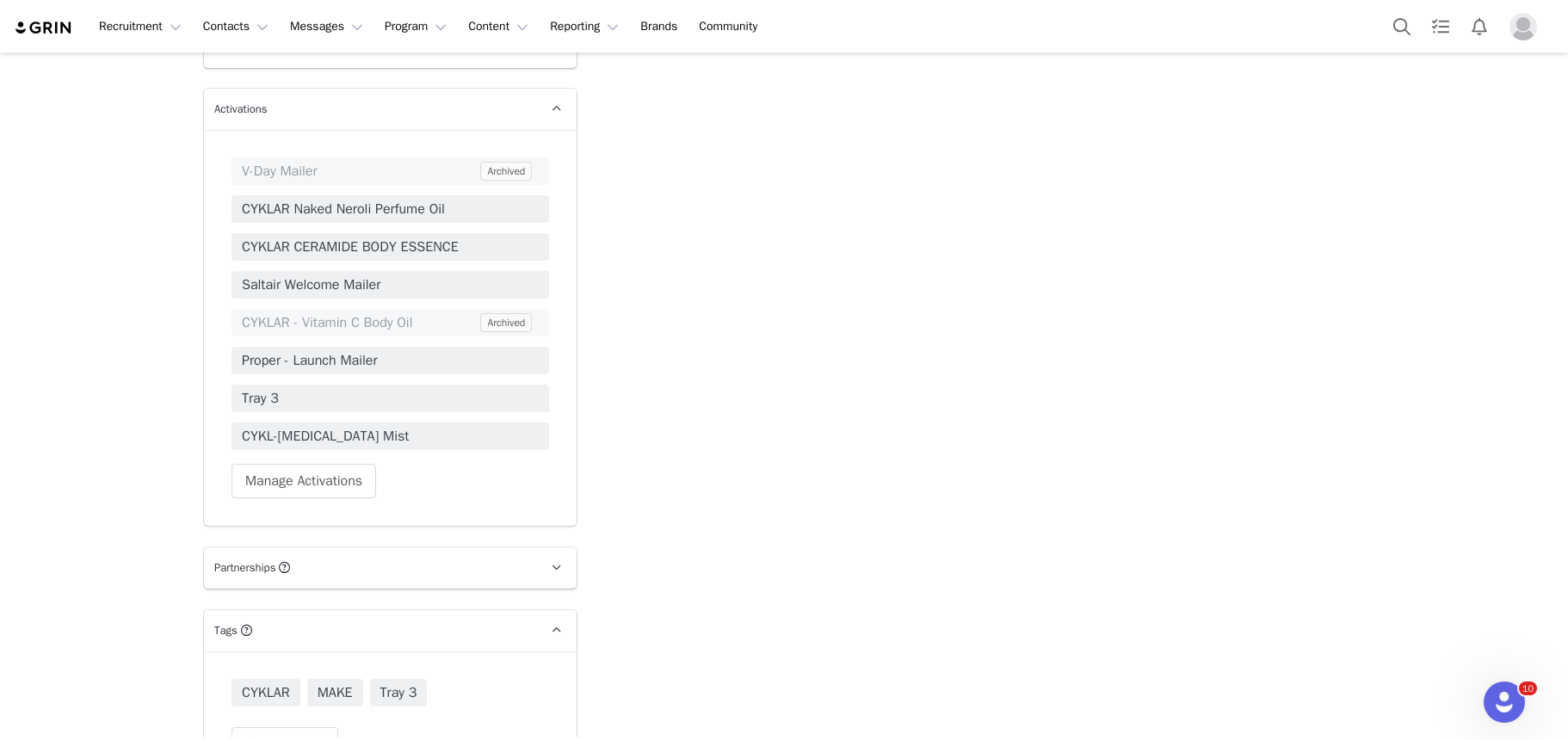 scroll, scrollTop: 3385, scrollLeft: 0, axis: vertical 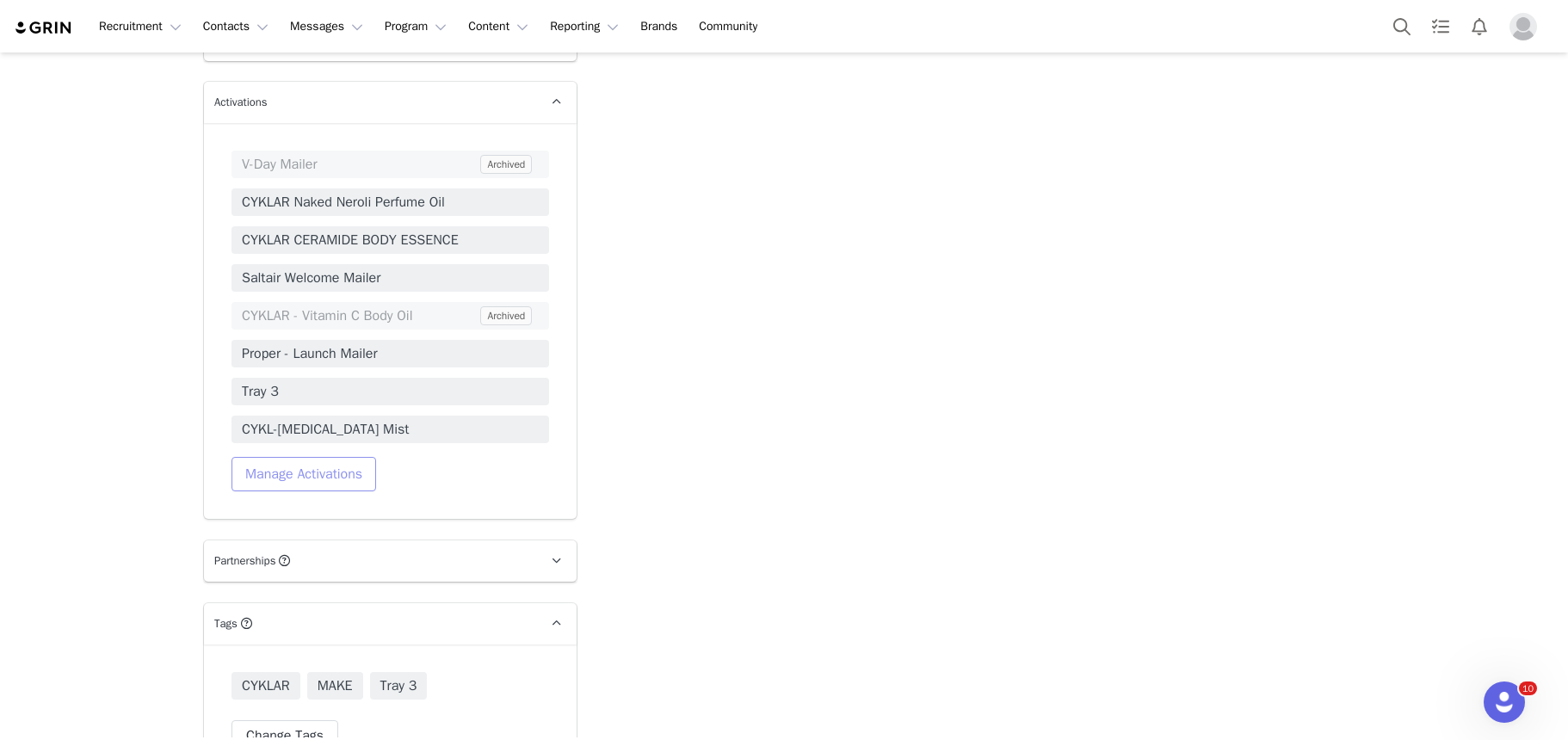 click on "Manage Activations" at bounding box center (304, 474) 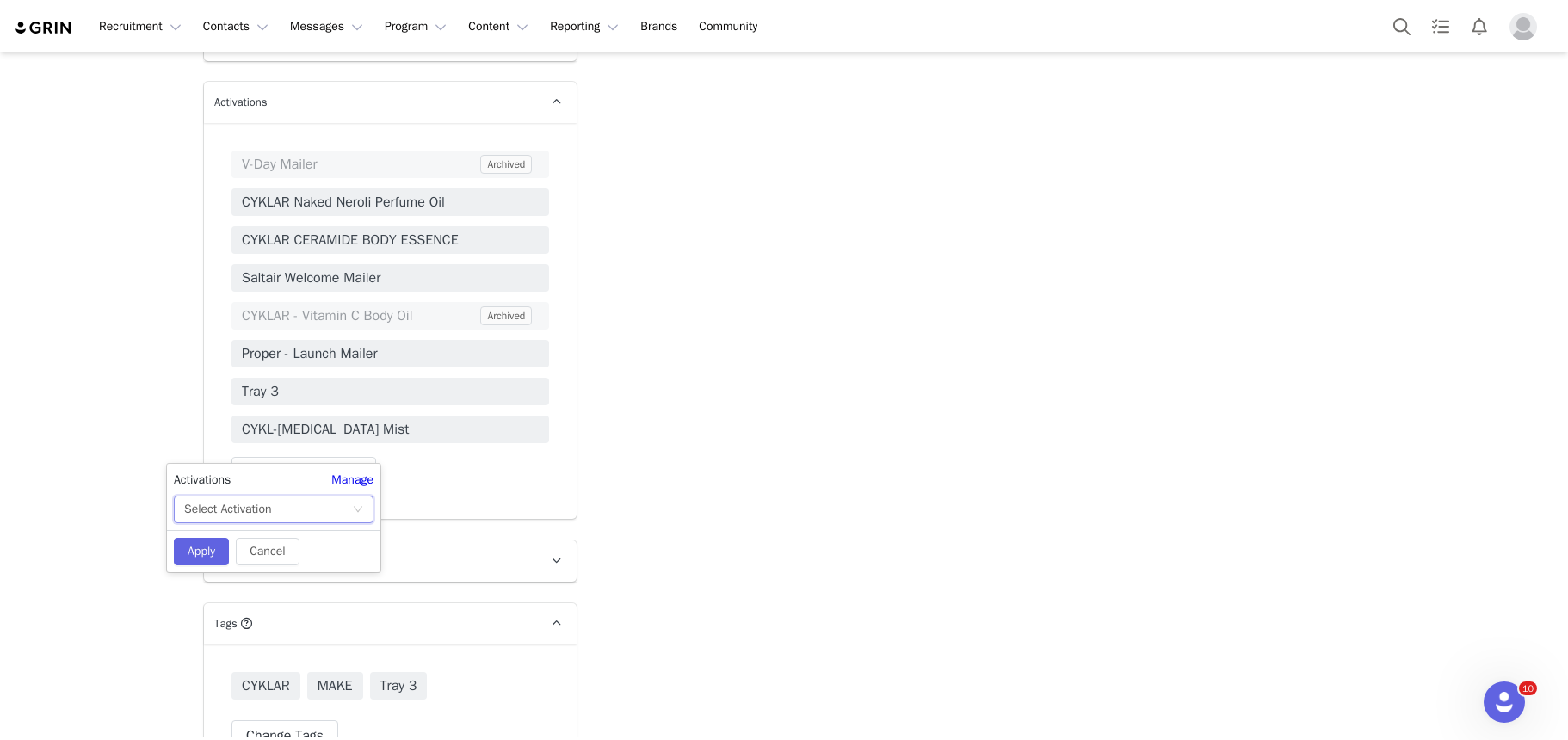 click on "Select Activation" at bounding box center [268, 509] 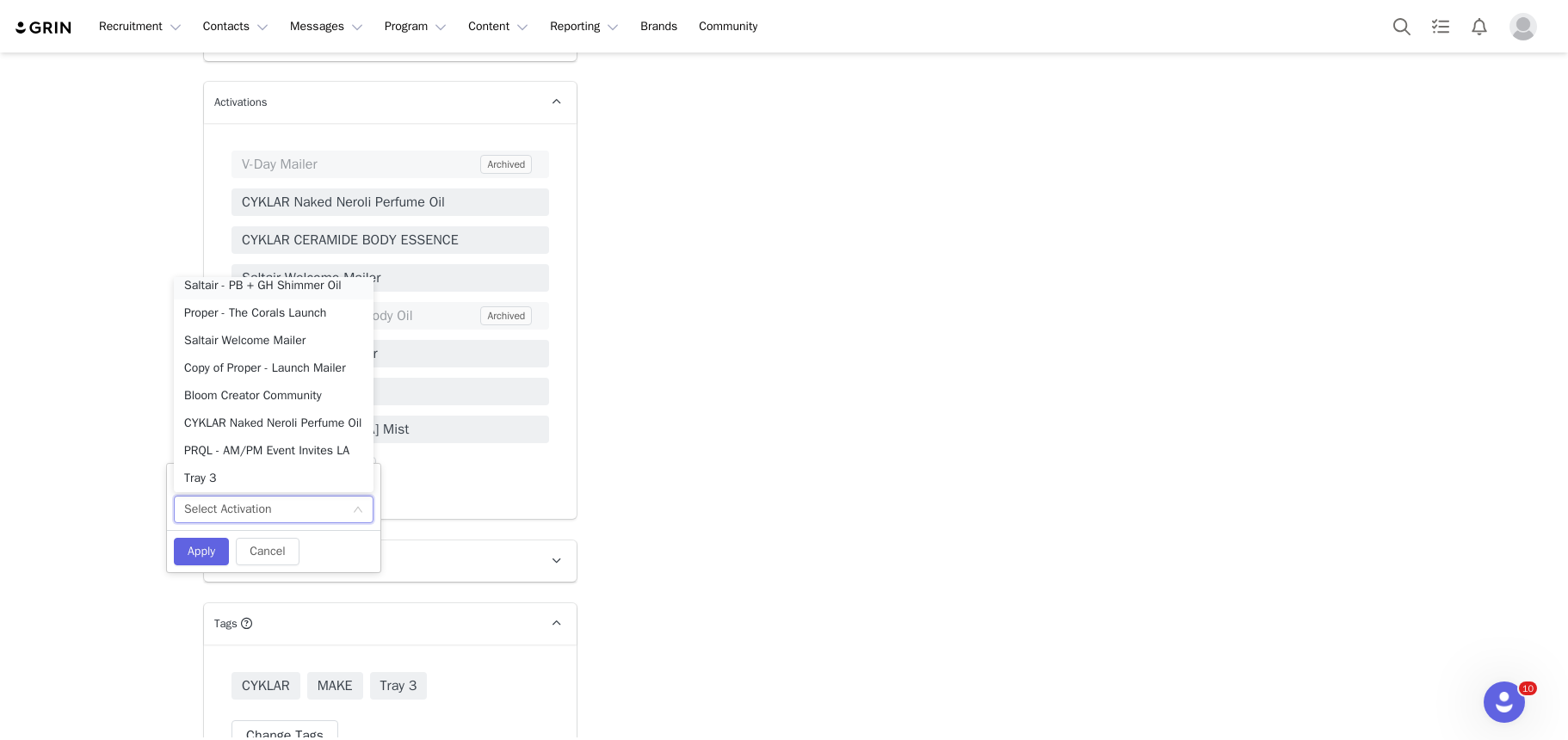 scroll, scrollTop: 3, scrollLeft: 0, axis: vertical 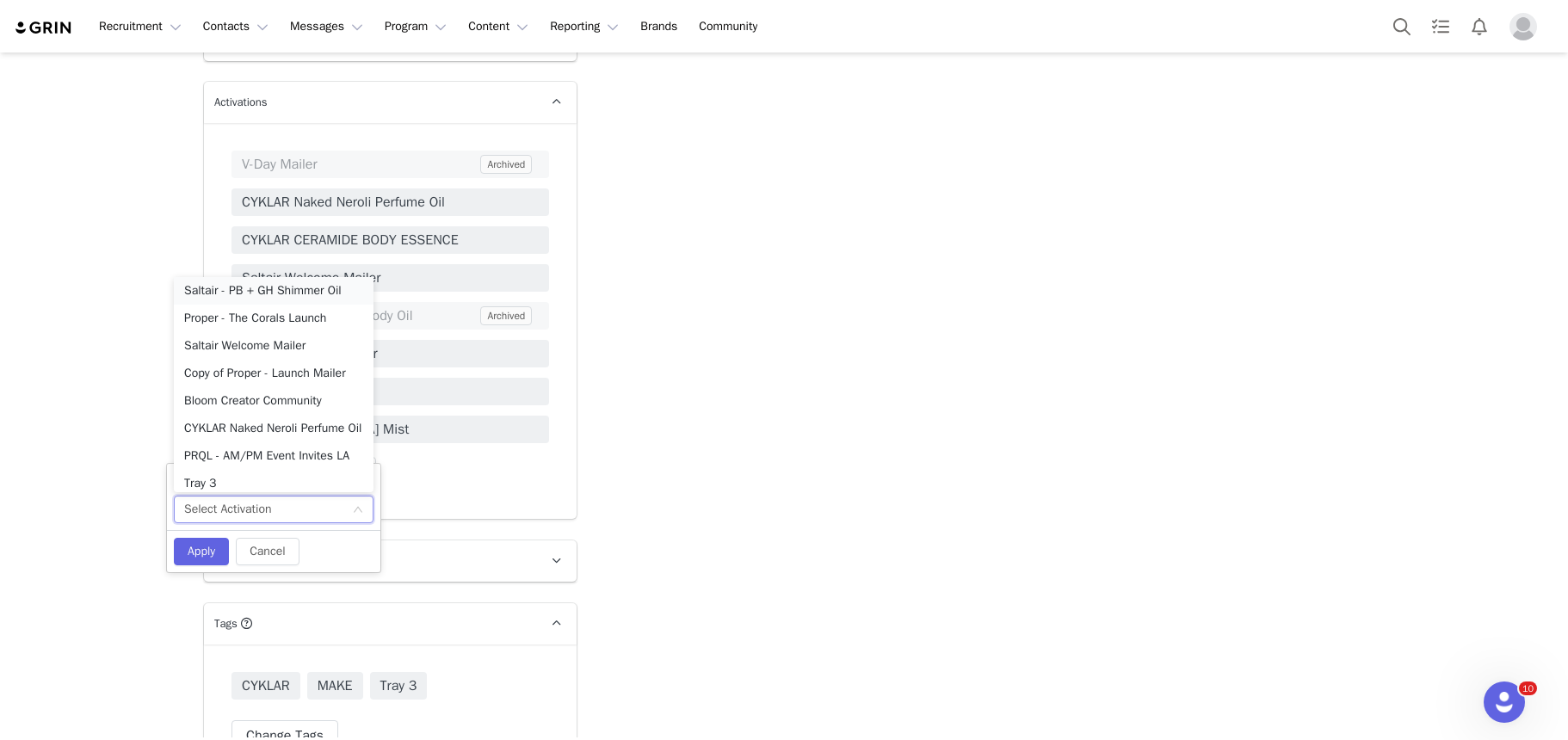 click on "Saltair - PB + GH Shimmer Oil" at bounding box center [274, 291] 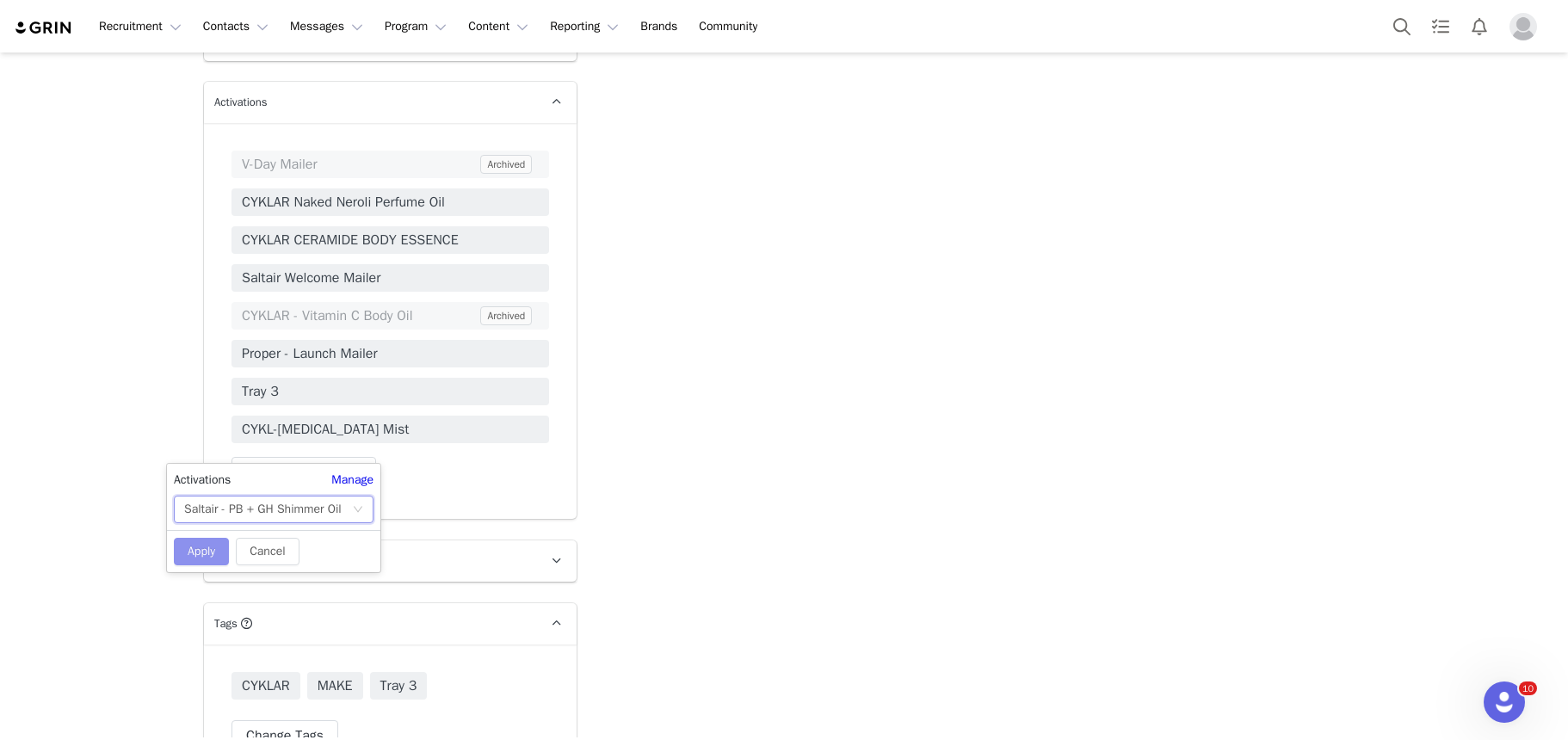 click on "Apply" at bounding box center (201, 552) 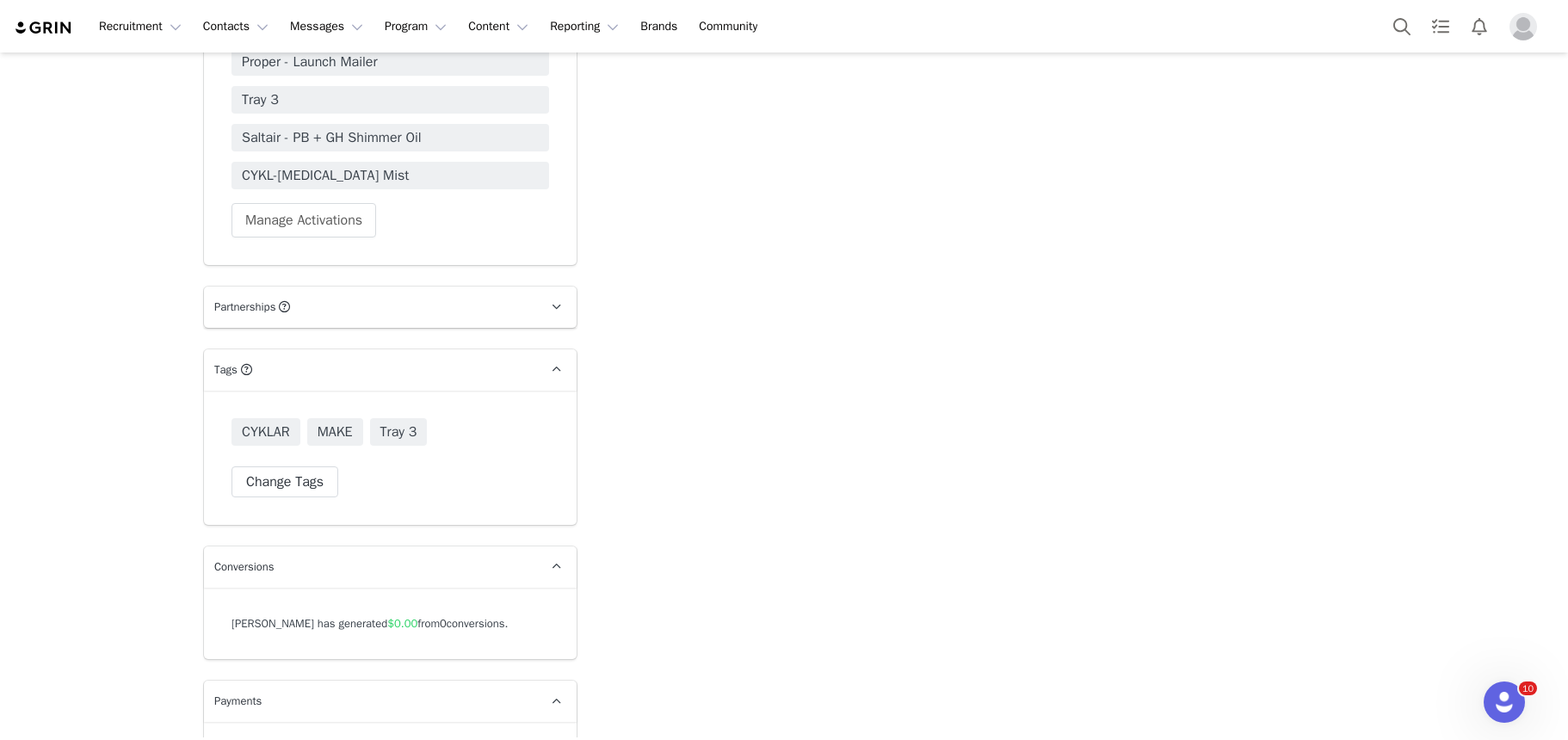 scroll, scrollTop: 3676, scrollLeft: 0, axis: vertical 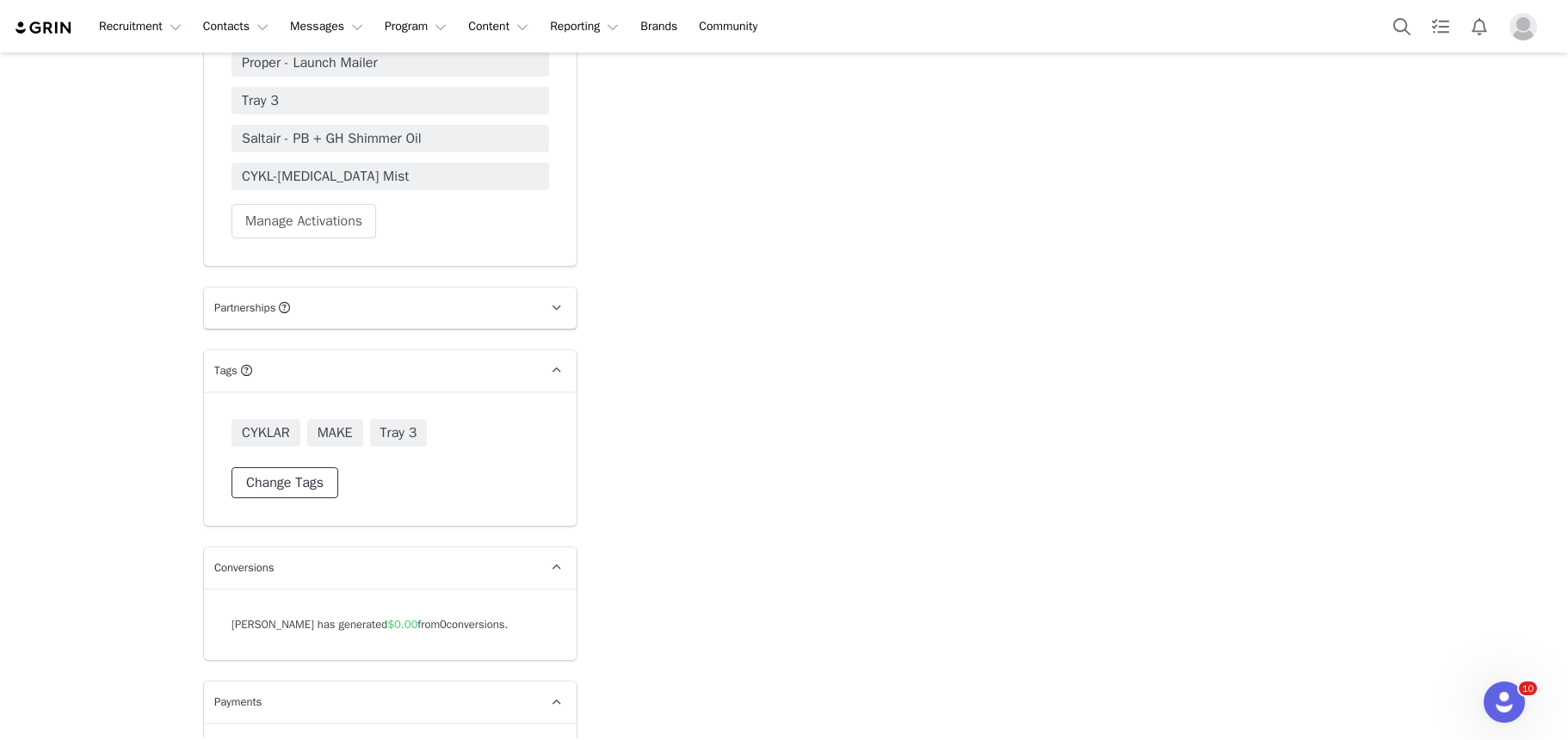 click on "Change Tags" at bounding box center (285, 483) 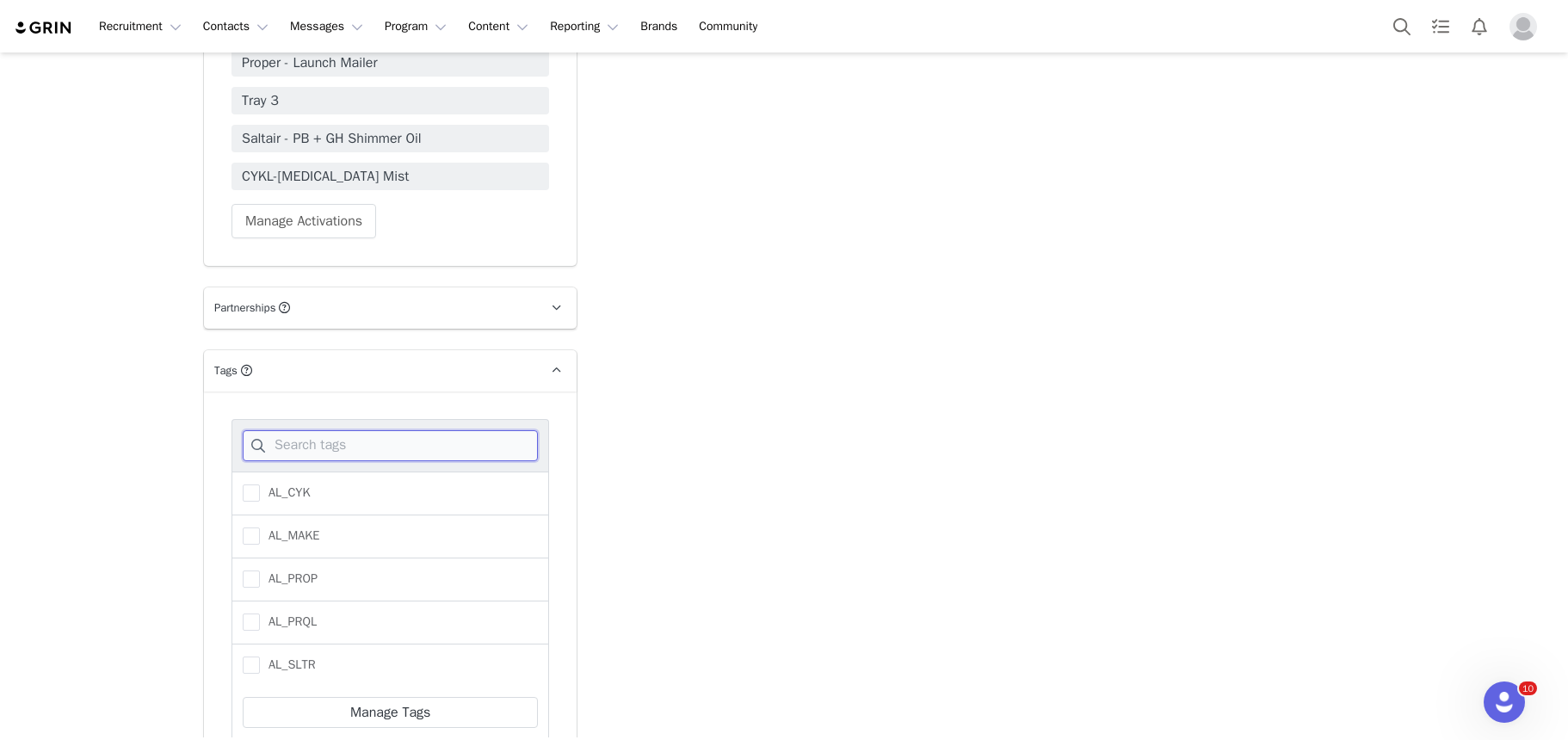 click at bounding box center [390, 446] 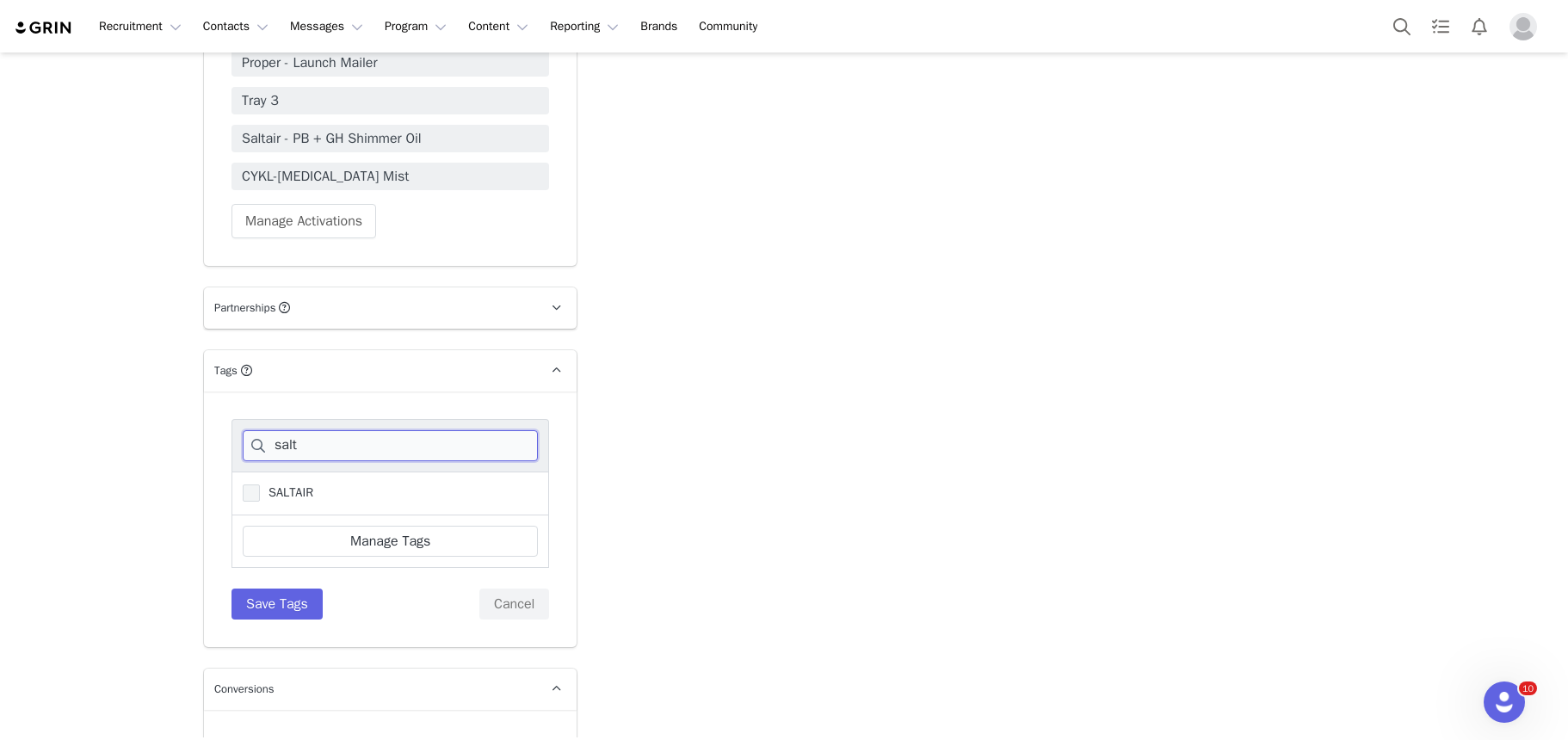 type on "salt" 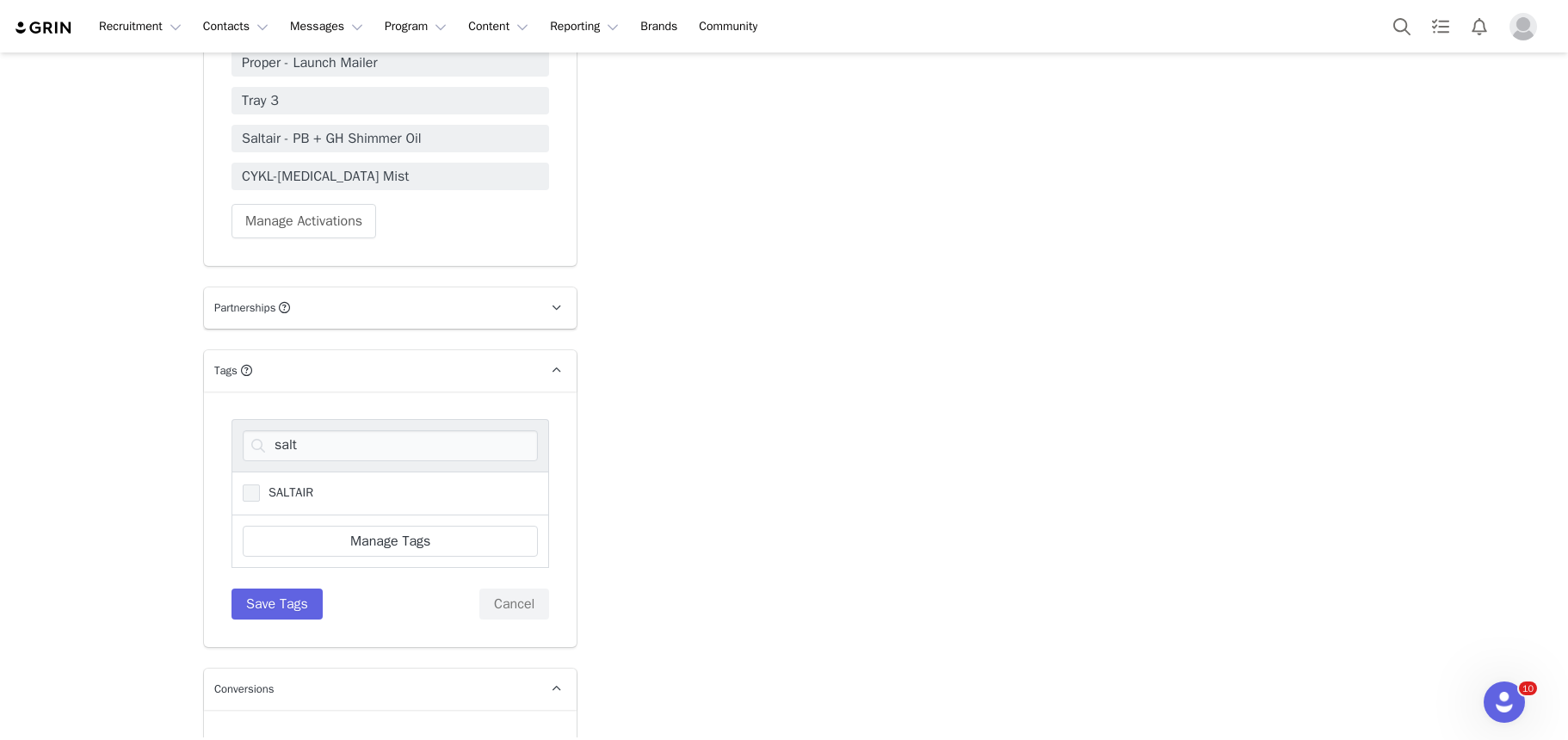click at bounding box center [251, 493] 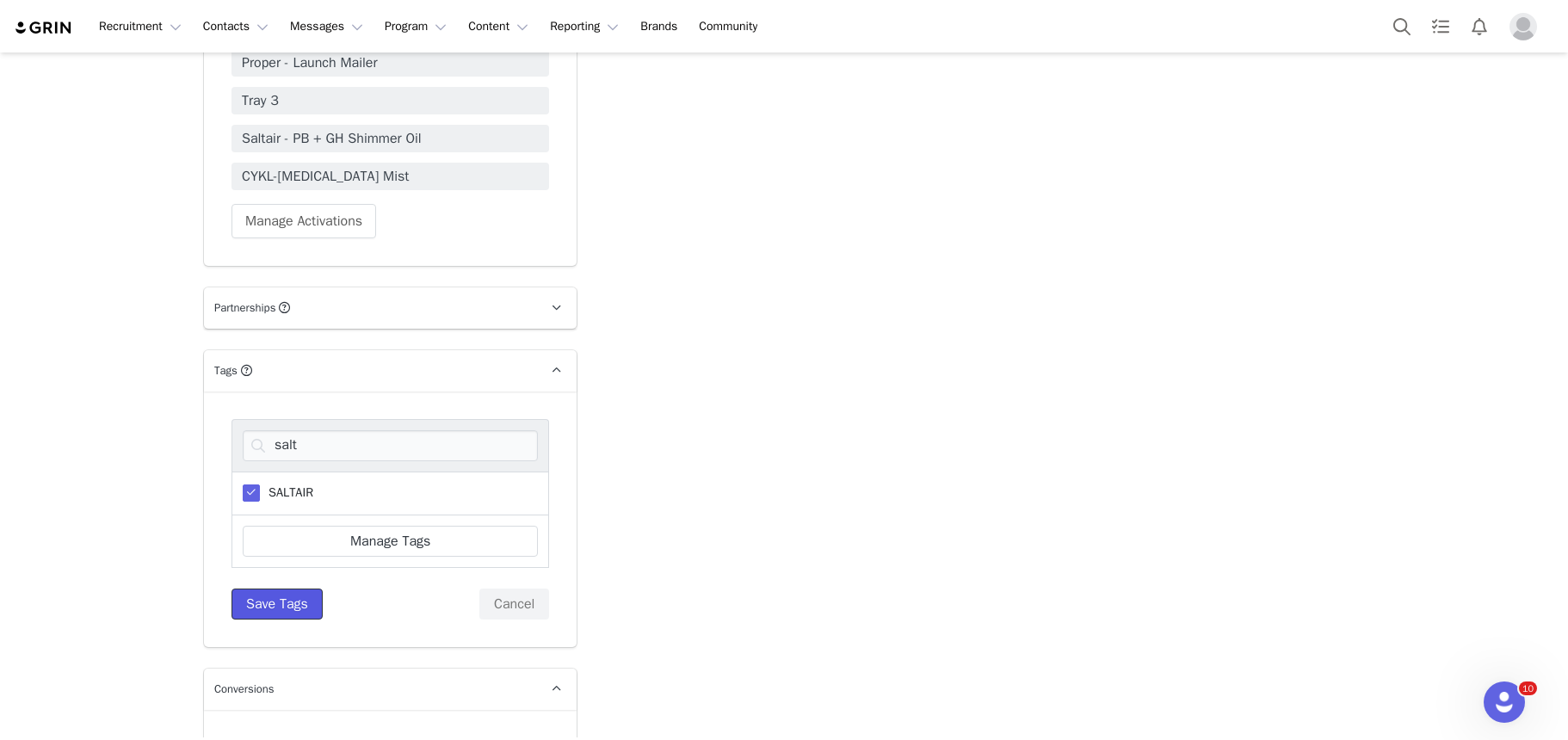 click on "Save Tags" at bounding box center [277, 604] 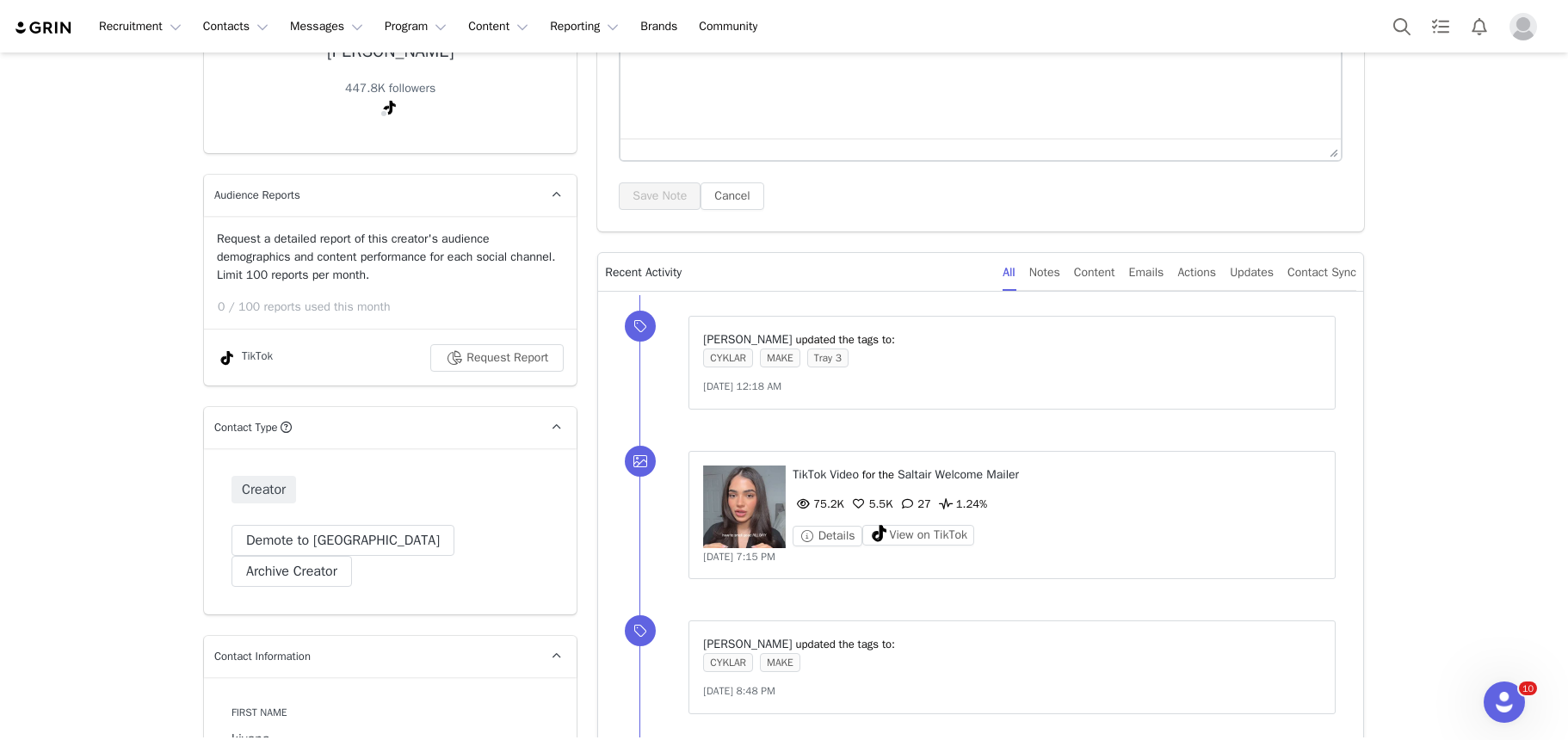 scroll, scrollTop: 0, scrollLeft: 0, axis: both 